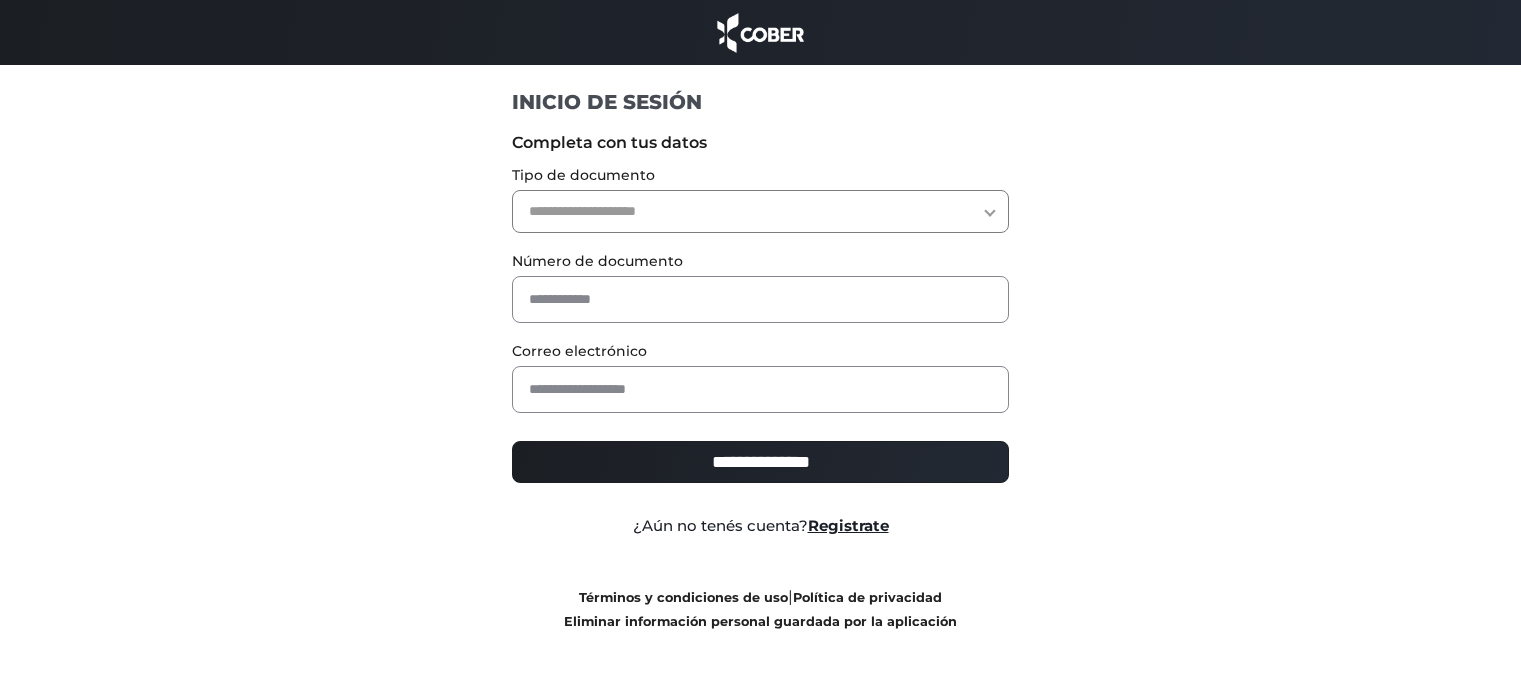 scroll, scrollTop: 0, scrollLeft: 0, axis: both 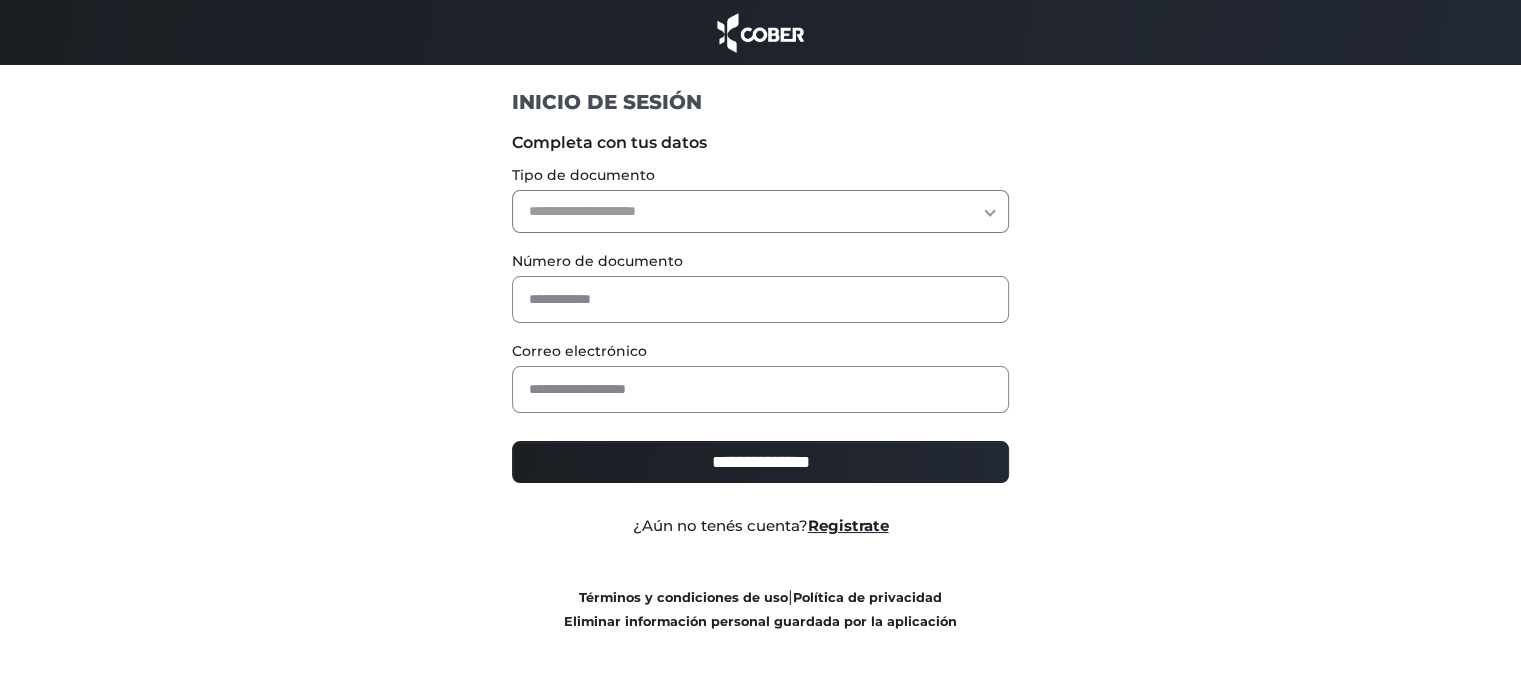 click on "**********" at bounding box center [760, 211] 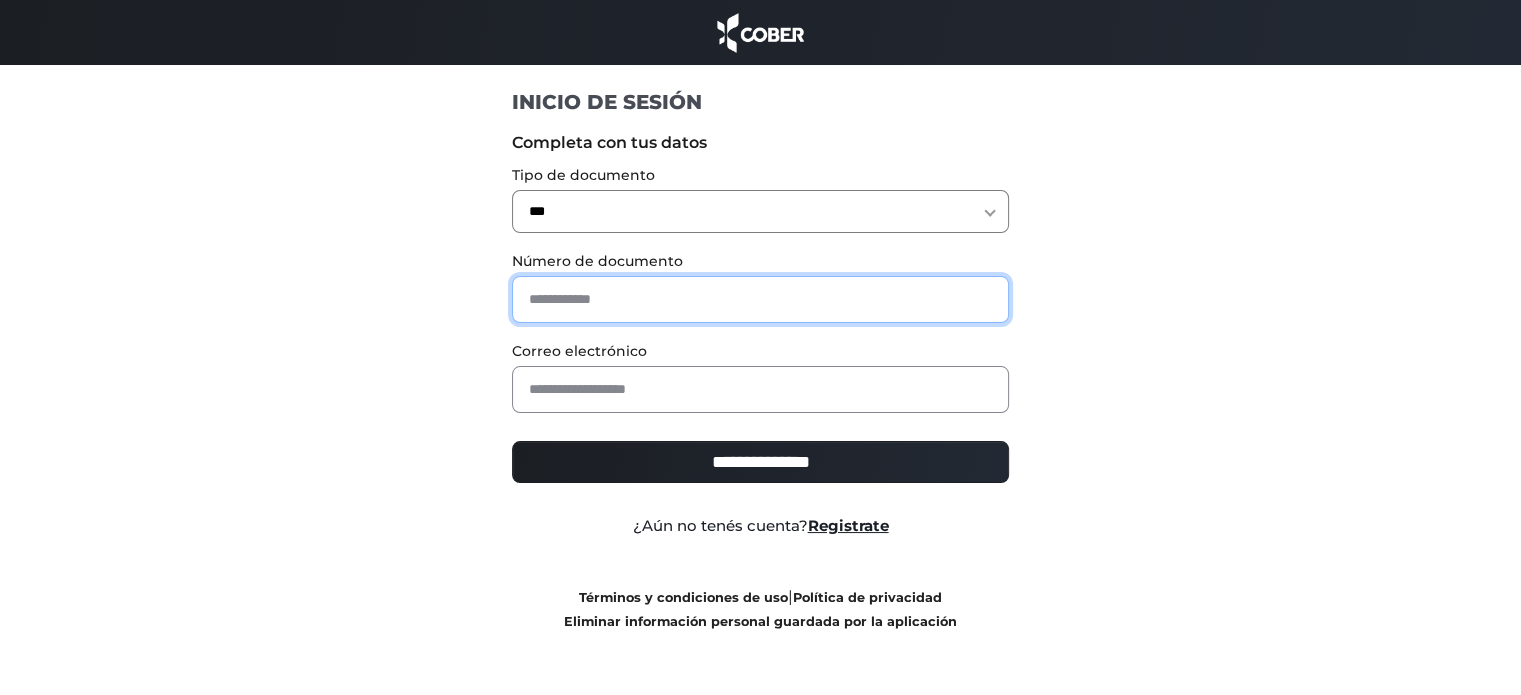 click at bounding box center [760, 299] 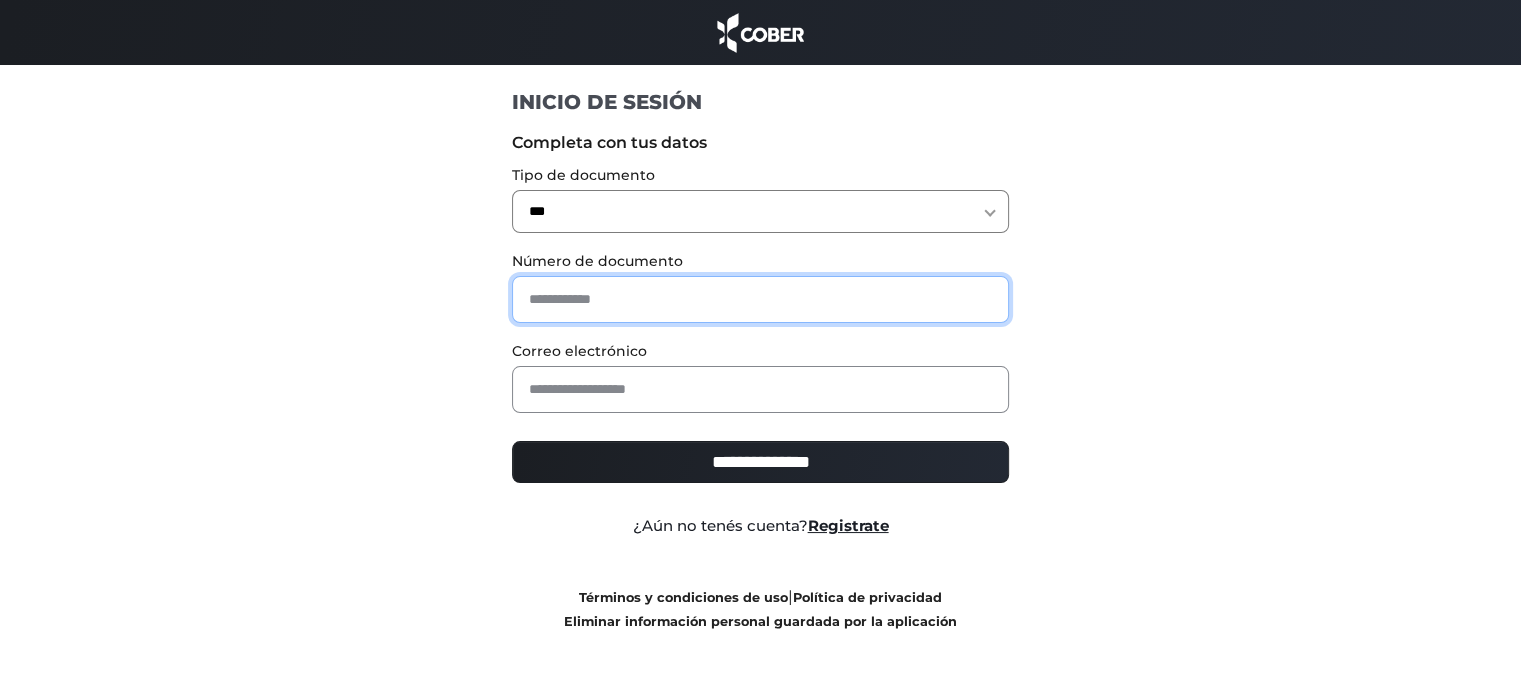 type on "********" 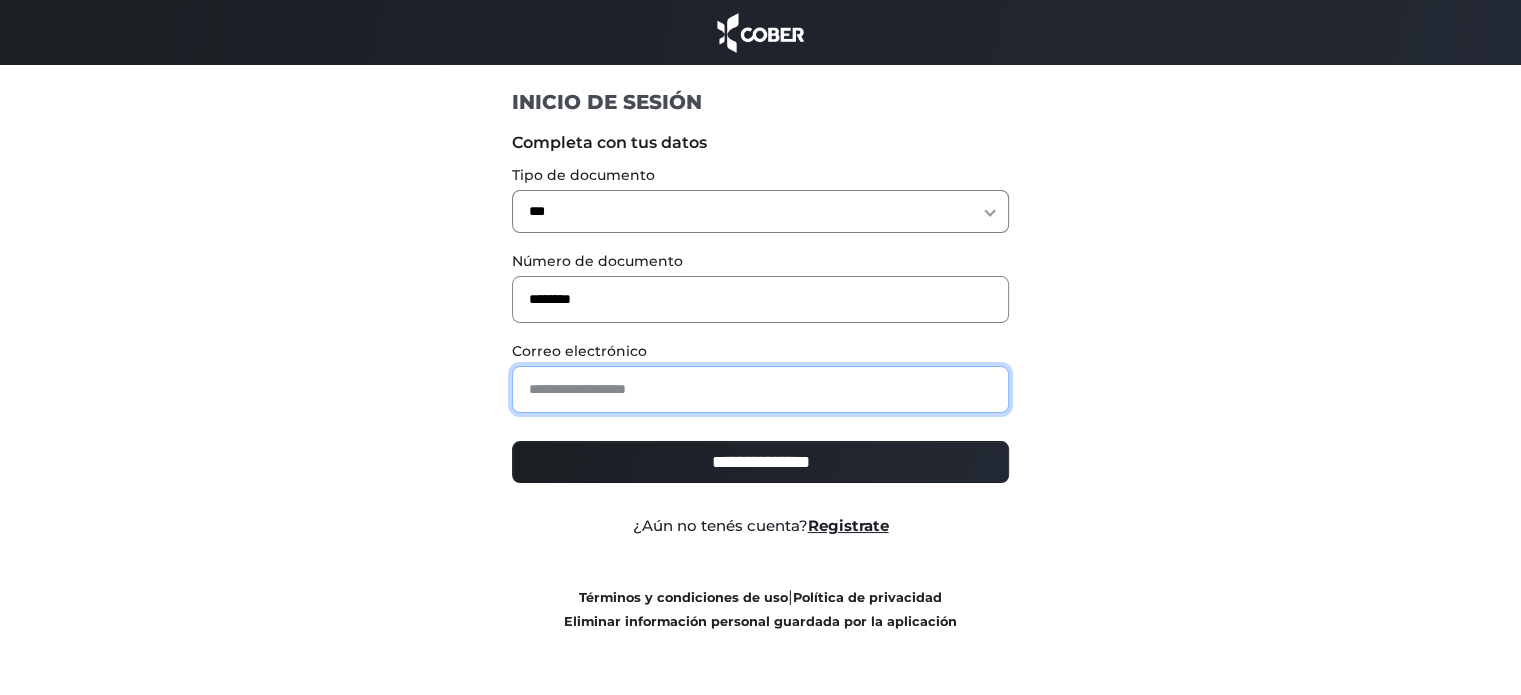 click at bounding box center (760, 389) 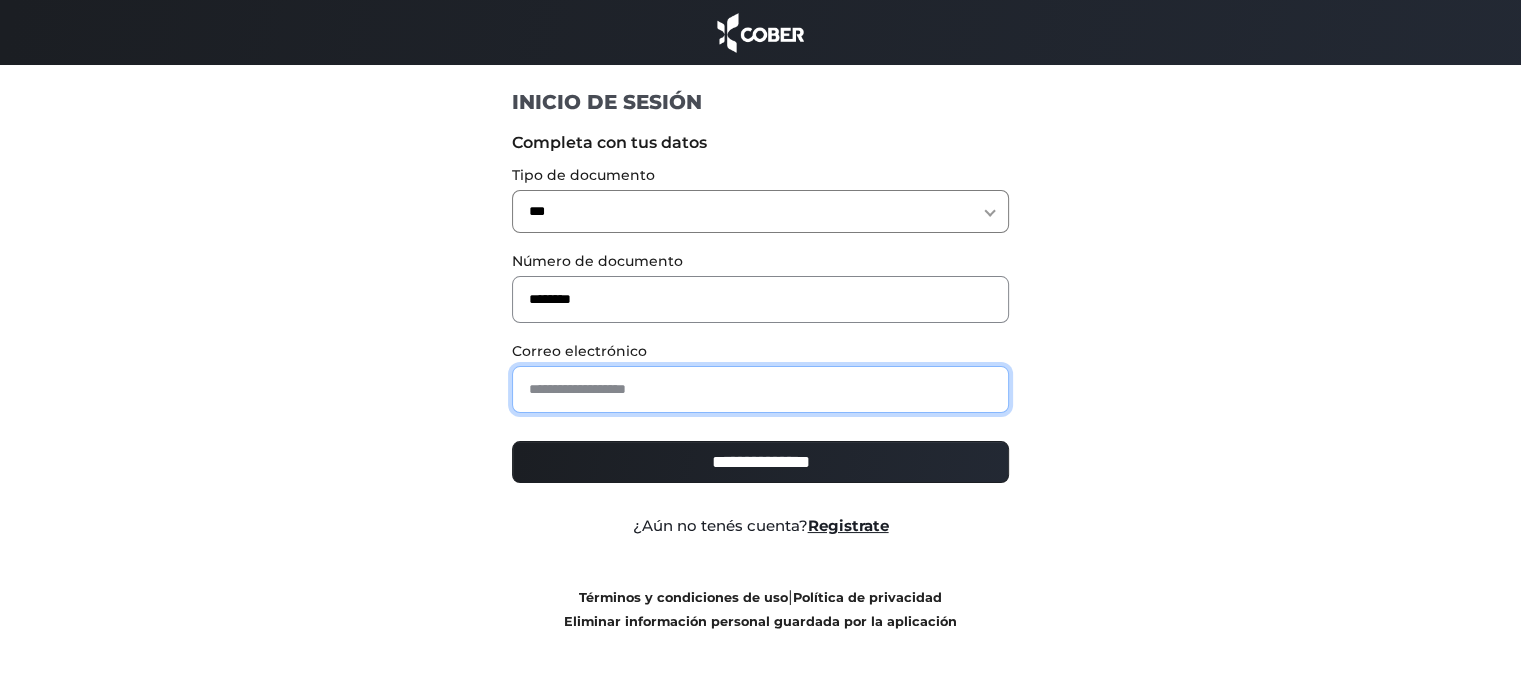 type on "**********" 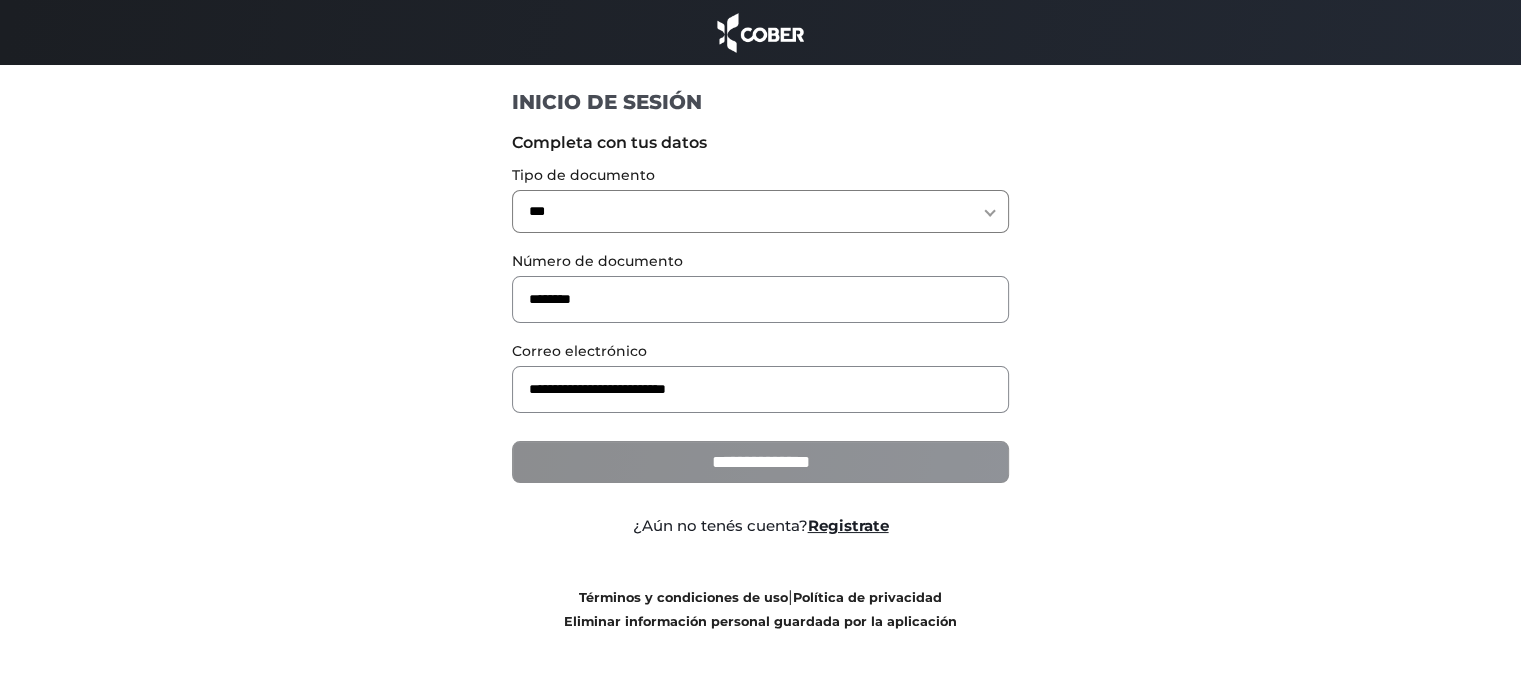click on "**********" at bounding box center (760, 462) 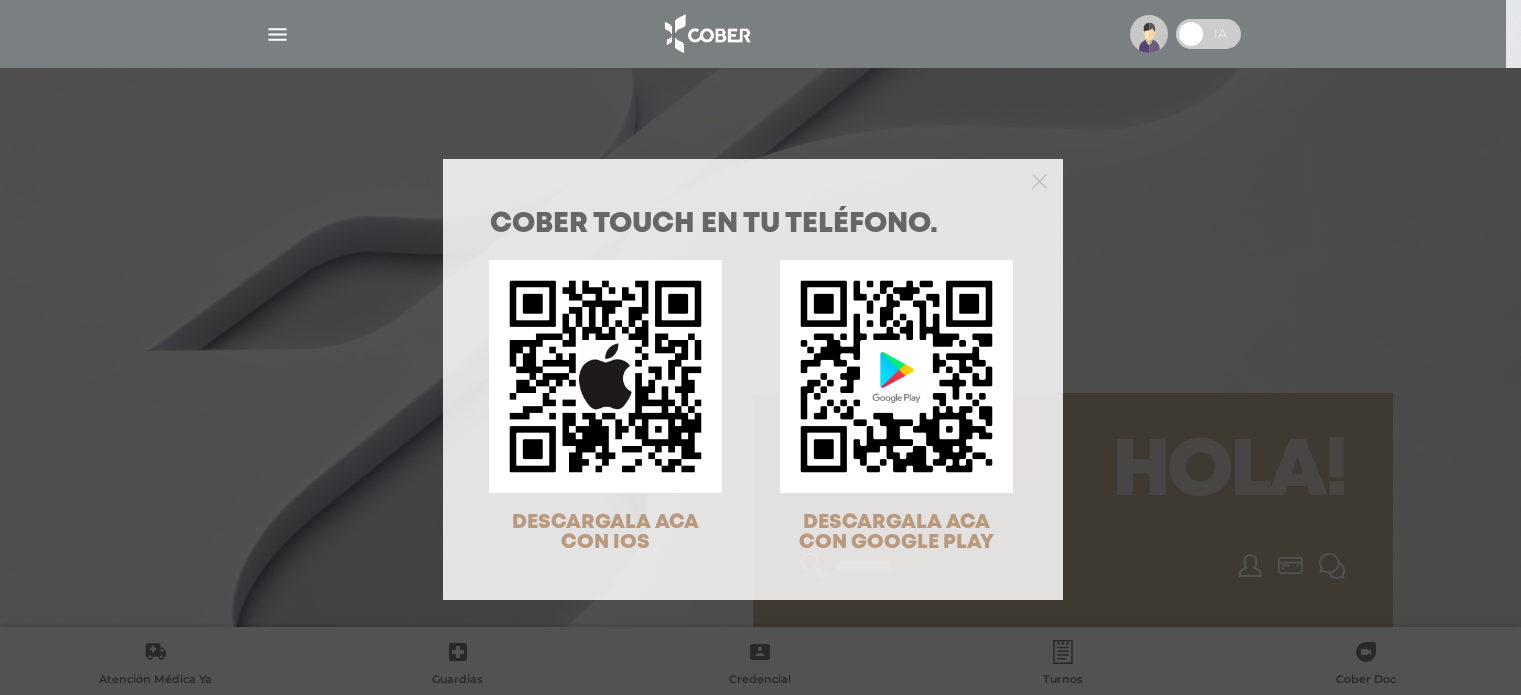 scroll, scrollTop: 0, scrollLeft: 0, axis: both 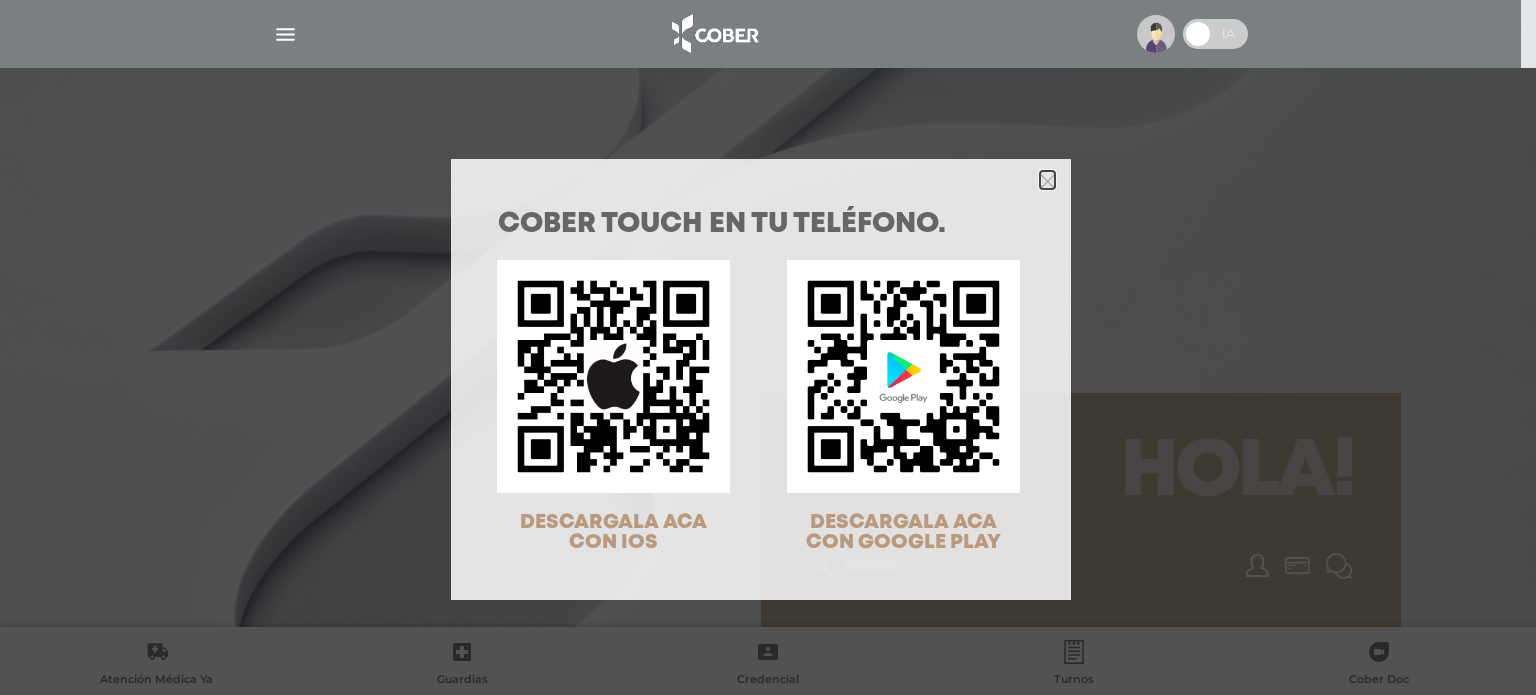 click 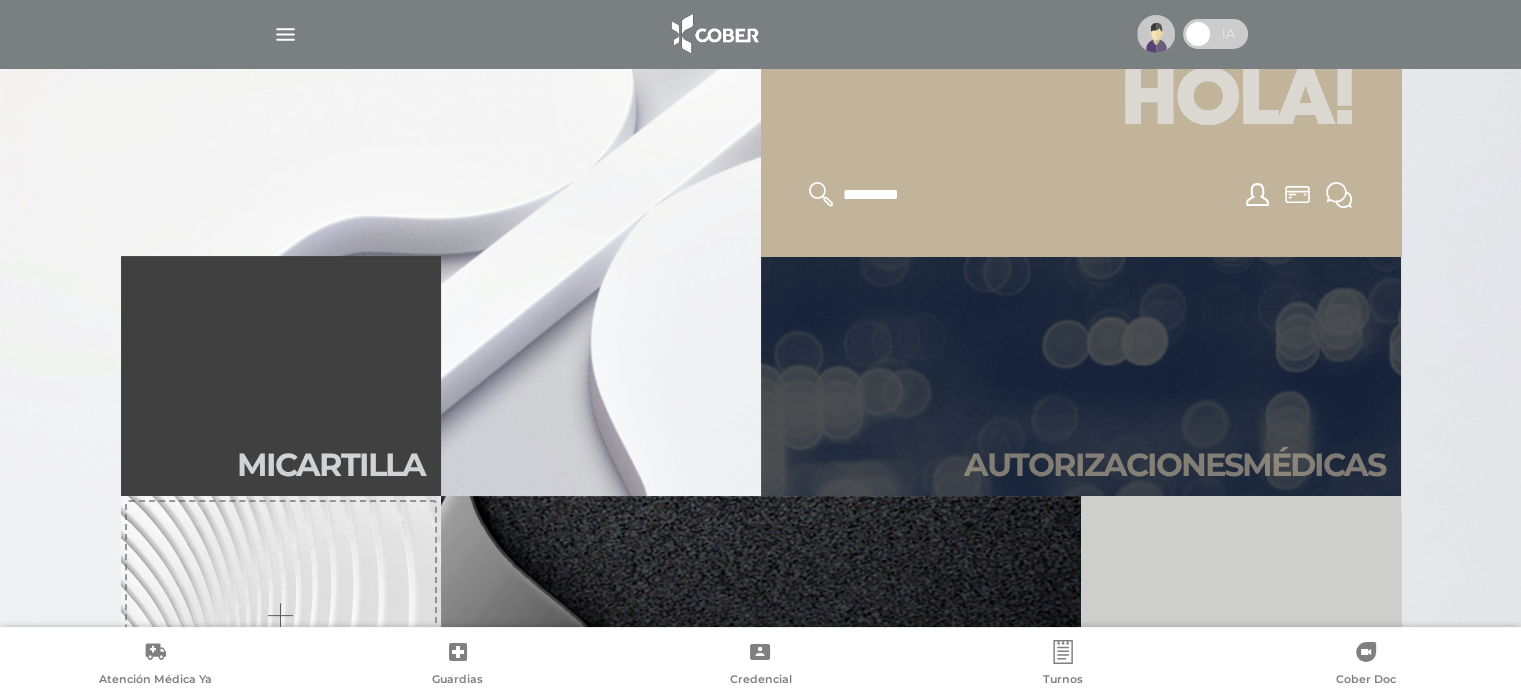 scroll, scrollTop: 500, scrollLeft: 0, axis: vertical 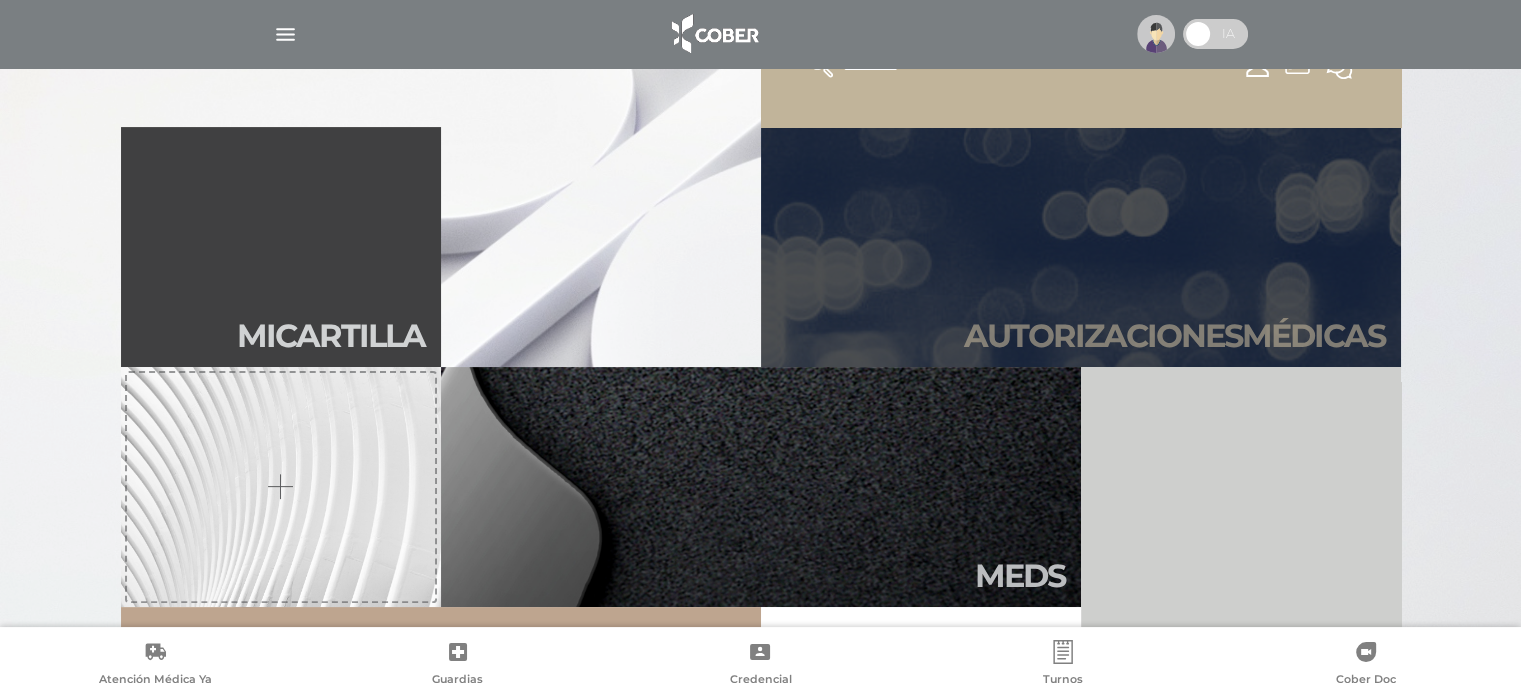 click on "Autori zaciones  médicas" at bounding box center [1174, 336] 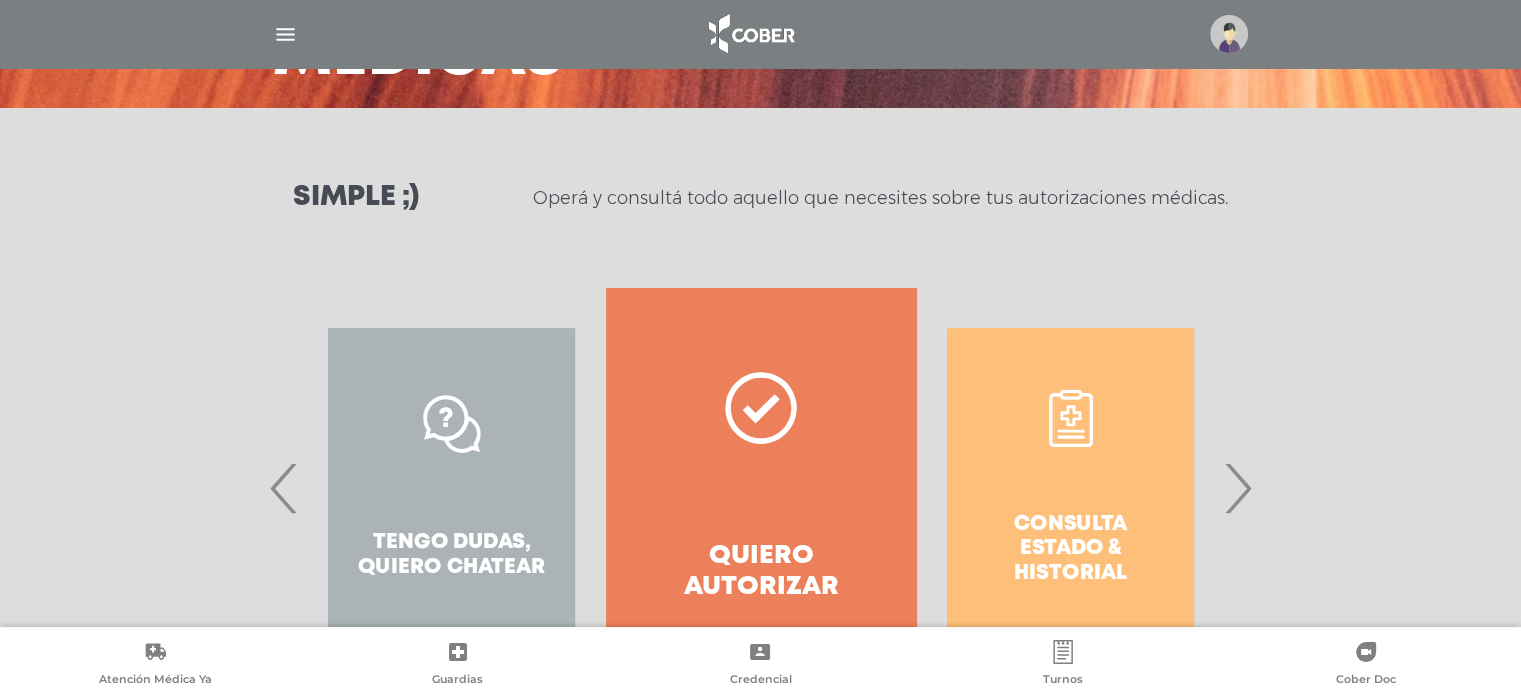 scroll, scrollTop: 308, scrollLeft: 0, axis: vertical 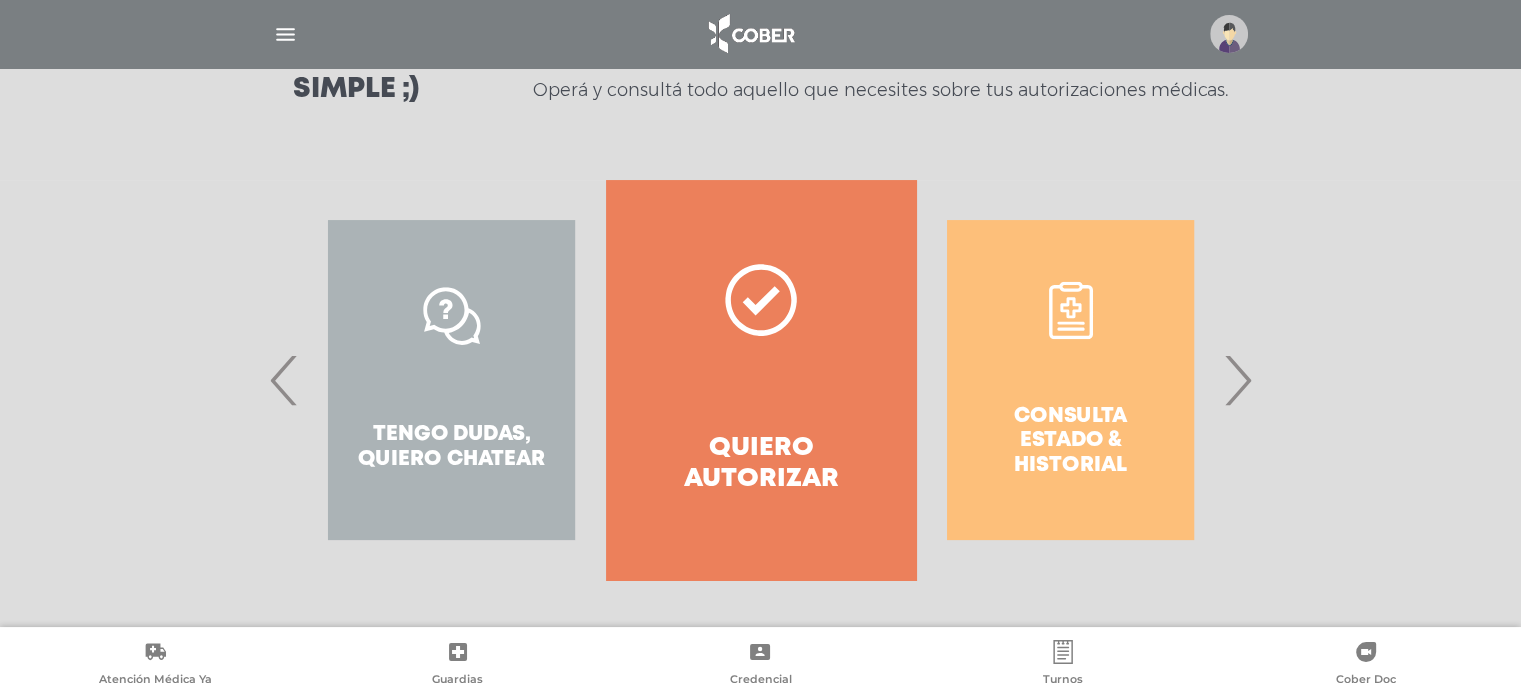 click on "‹" at bounding box center [284, 380] 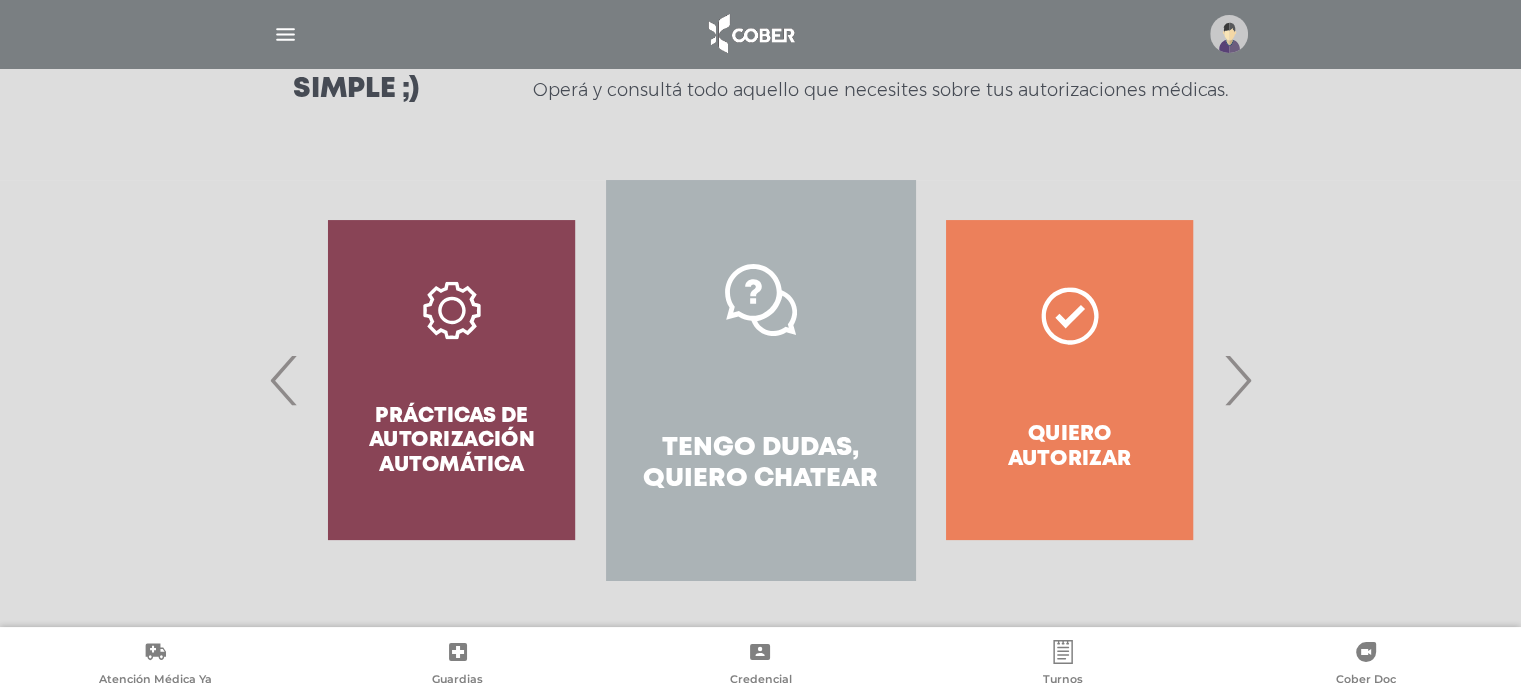 click on "Tengo dudas, quiero chatear" at bounding box center [760, 464] 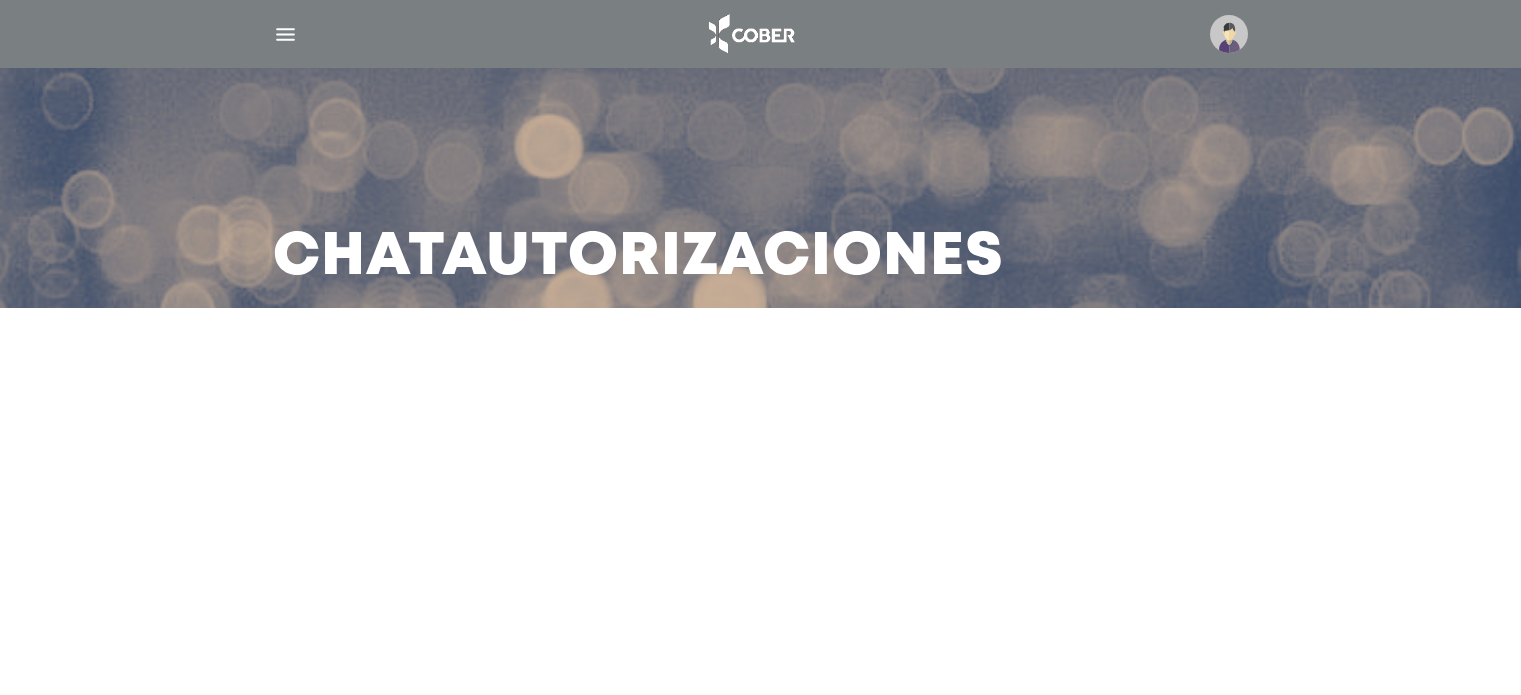 scroll, scrollTop: 0, scrollLeft: 0, axis: both 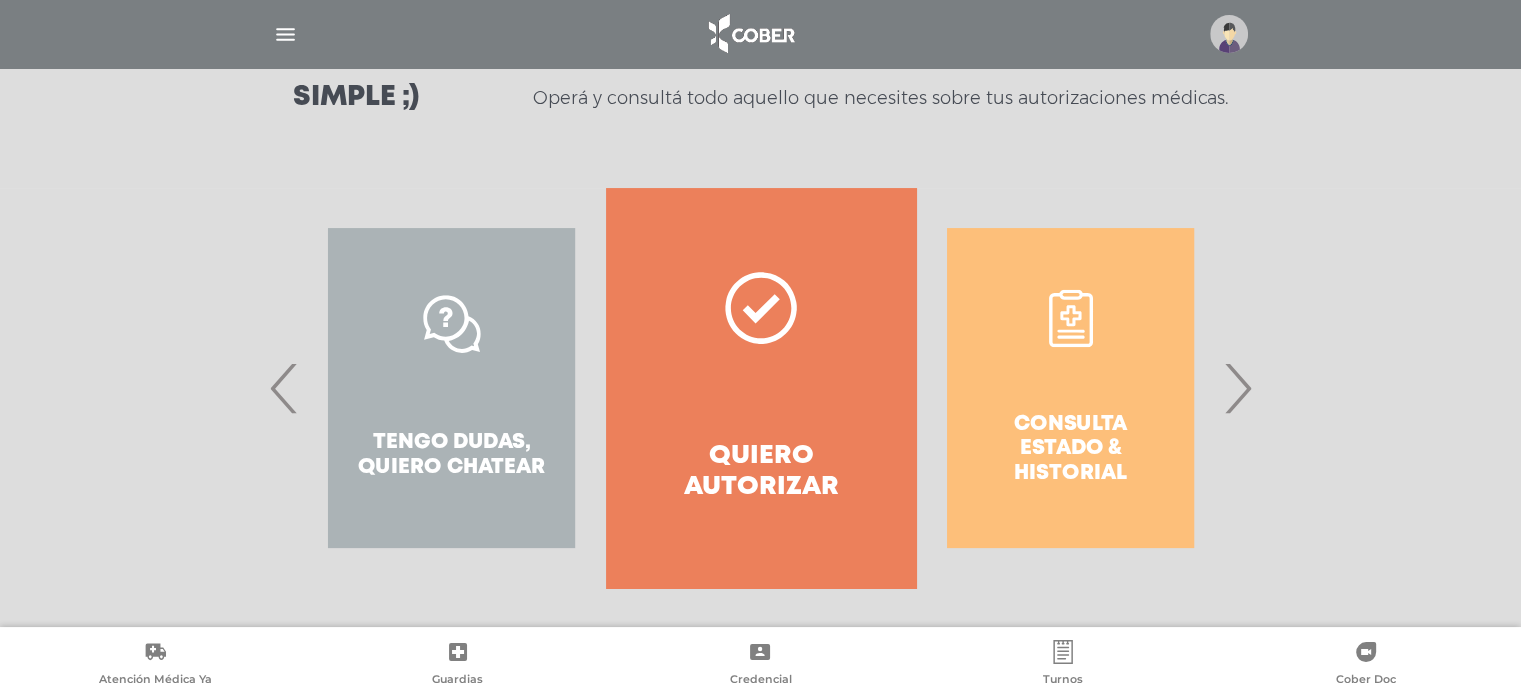 click on "›" at bounding box center [1237, 388] 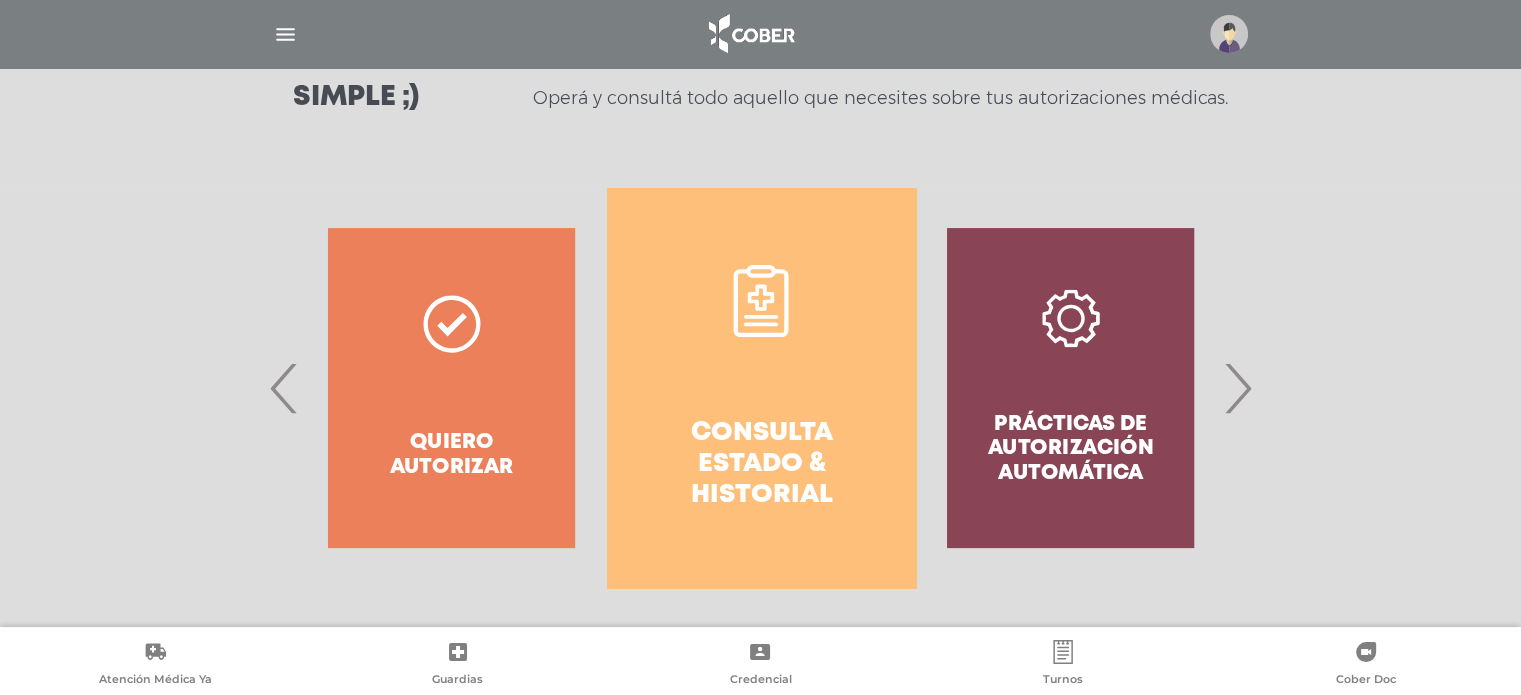 click on "Prácticas de autorización automática" at bounding box center [1070, 388] 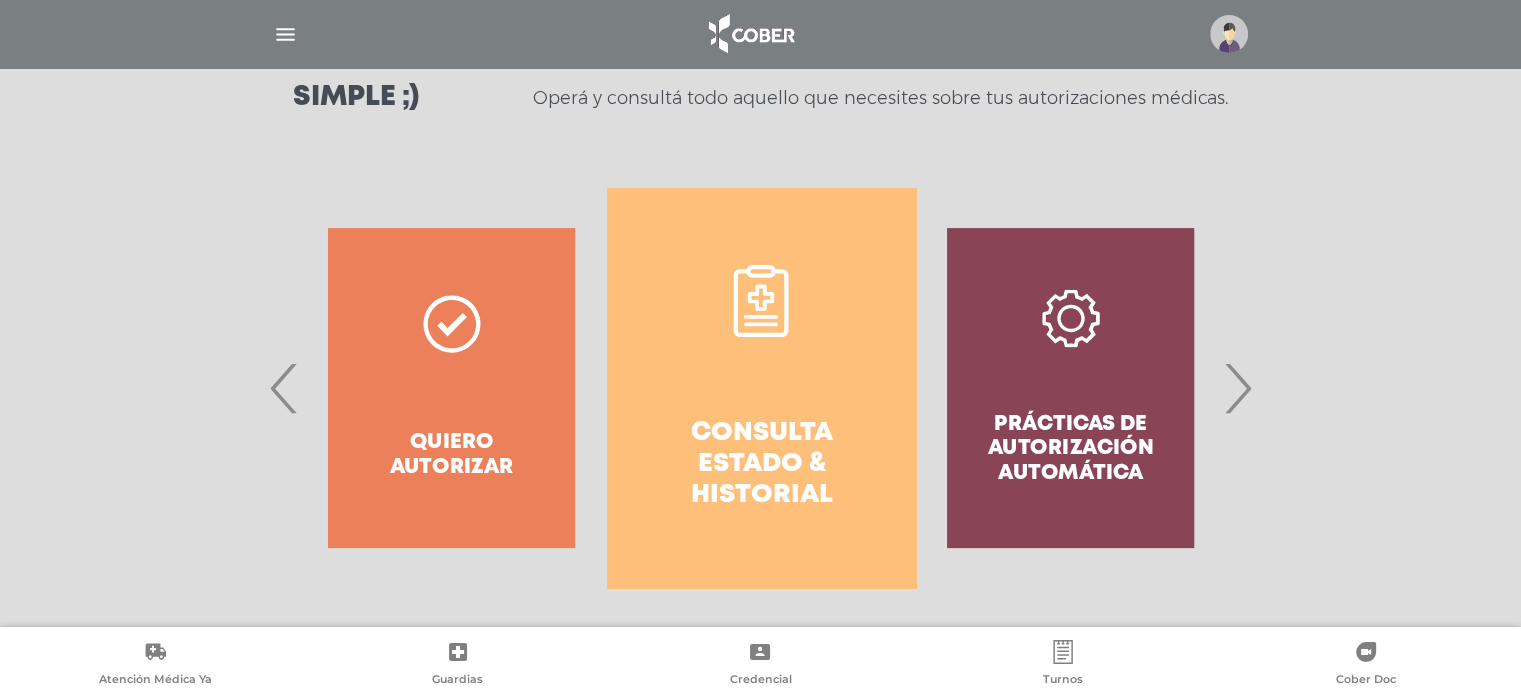 click on "›" at bounding box center [1237, 388] 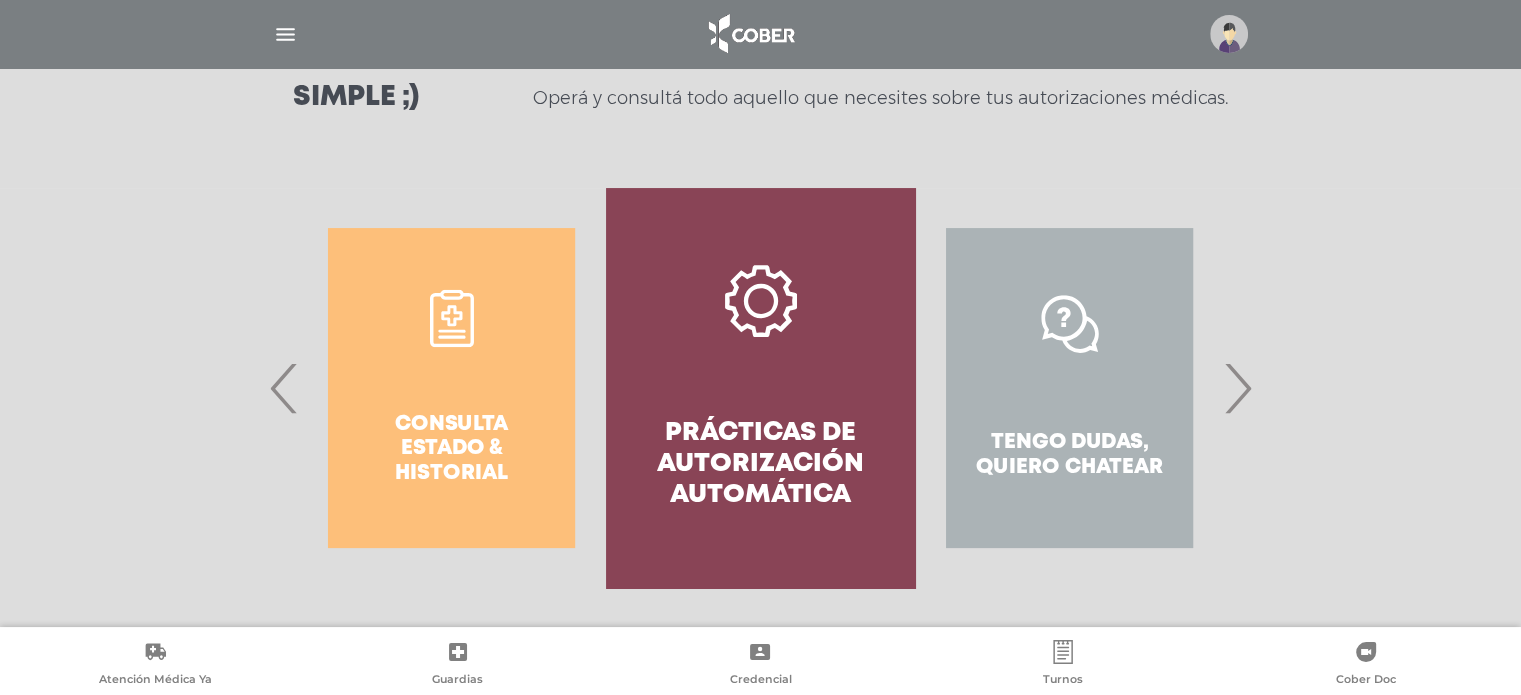 click on "Prácticas de autorización automática" at bounding box center (760, 465) 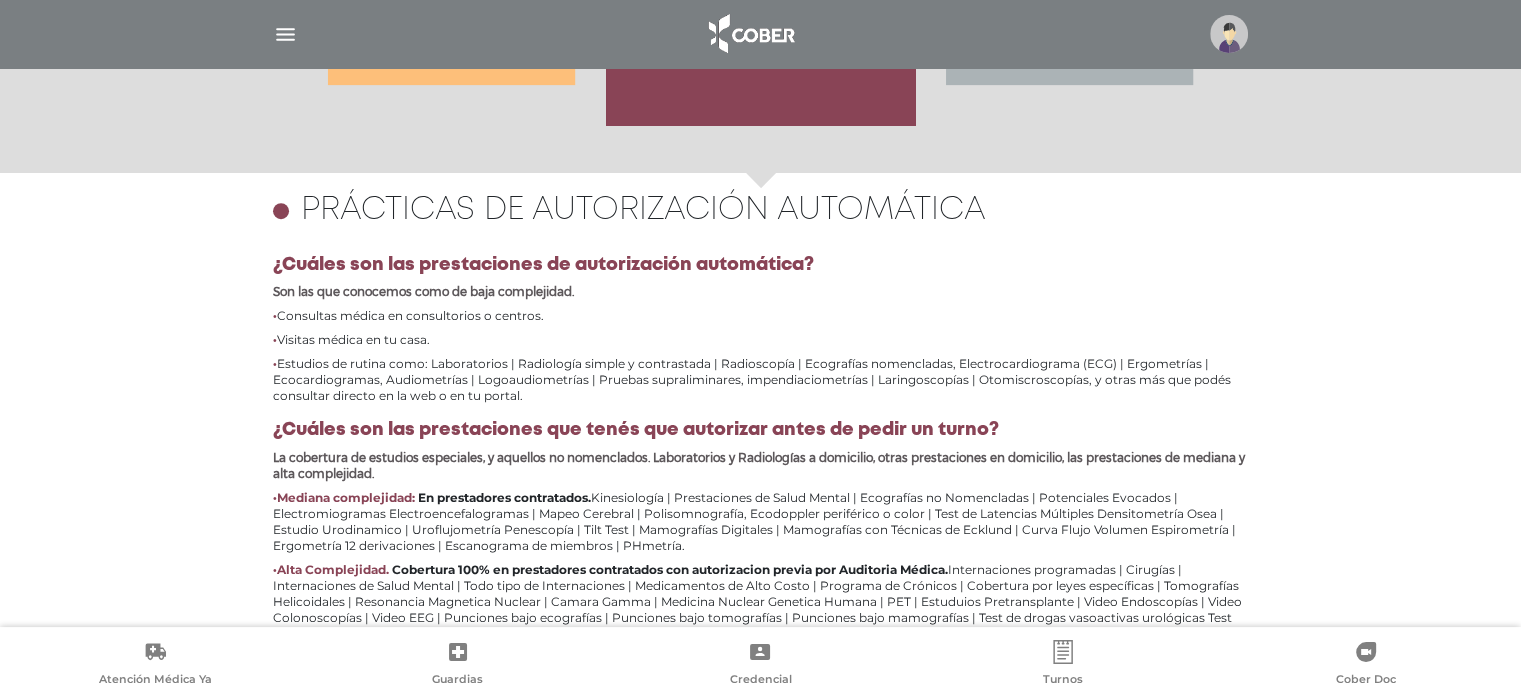 scroll, scrollTop: 868, scrollLeft: 0, axis: vertical 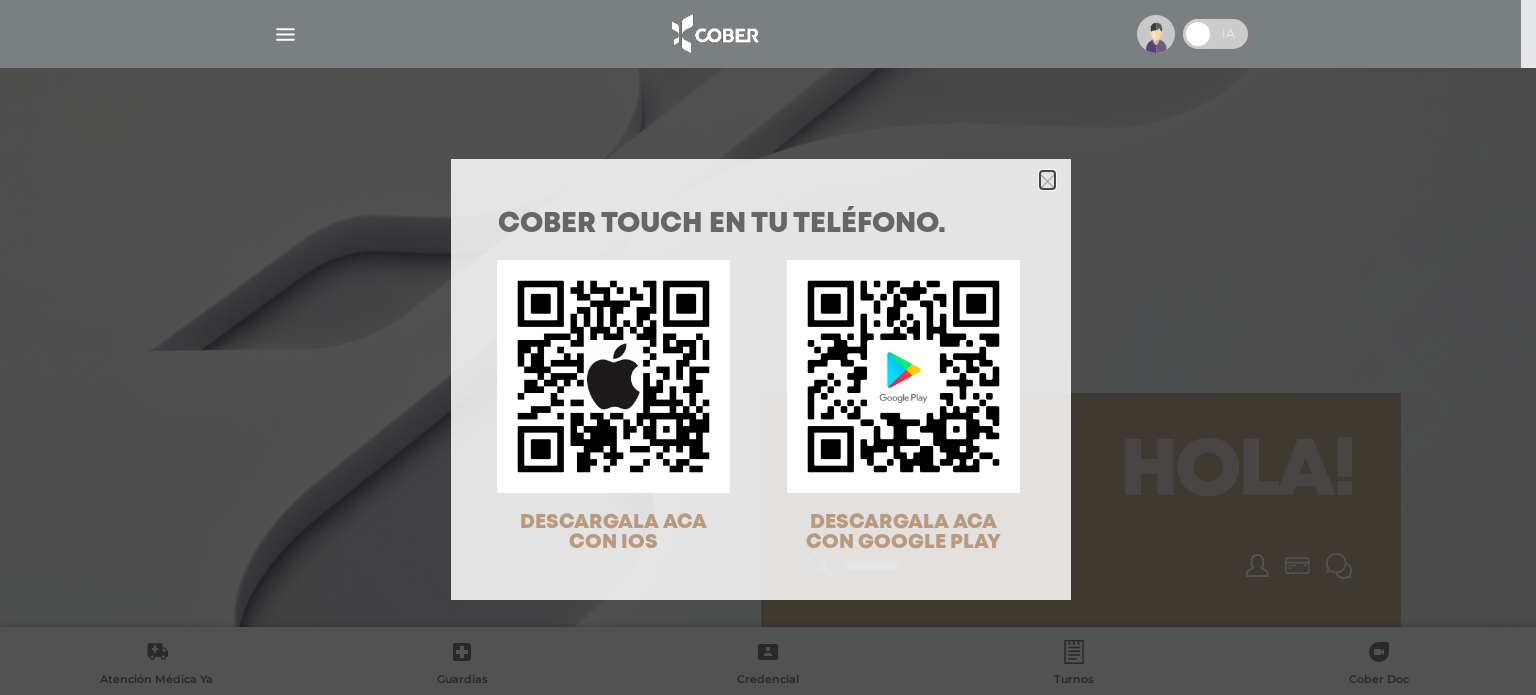 click 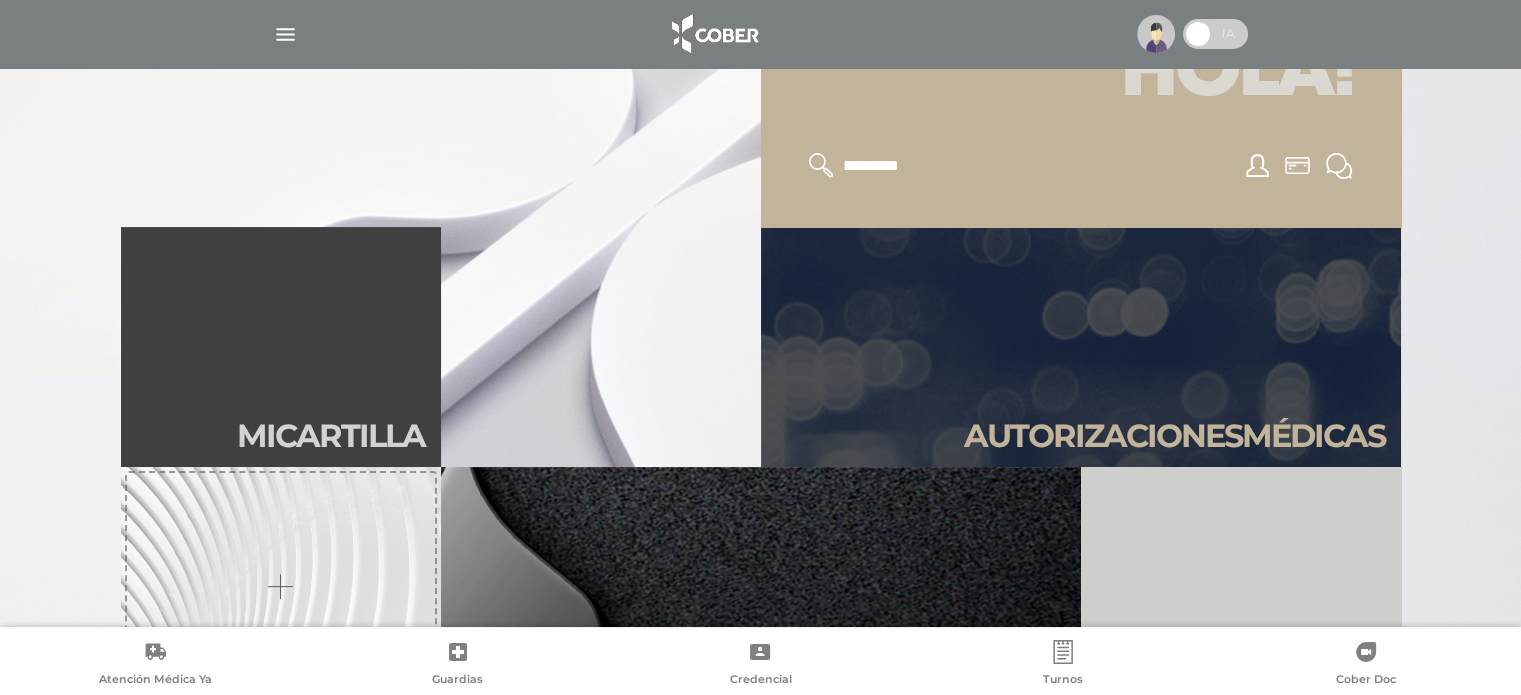 scroll, scrollTop: 600, scrollLeft: 0, axis: vertical 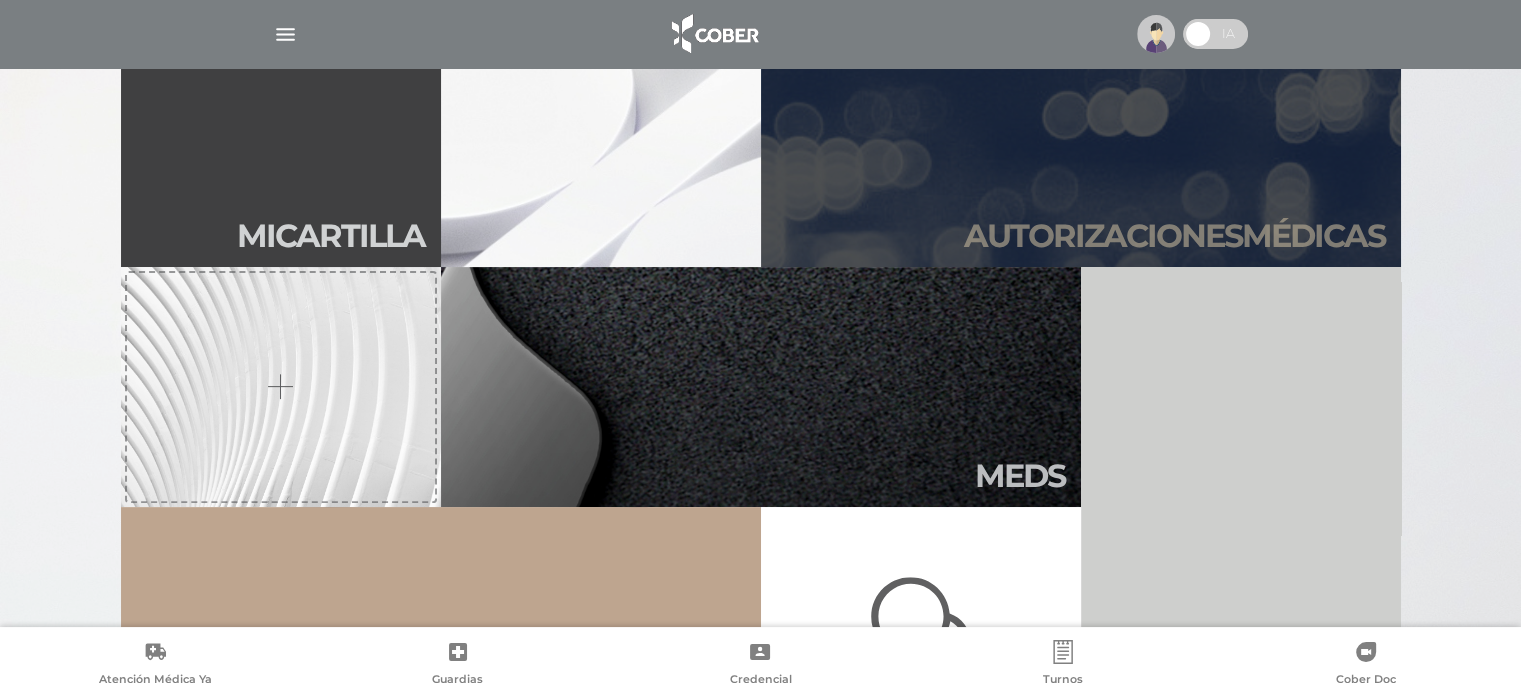 click on "Autori zaciones  médicas" at bounding box center [1081, 147] 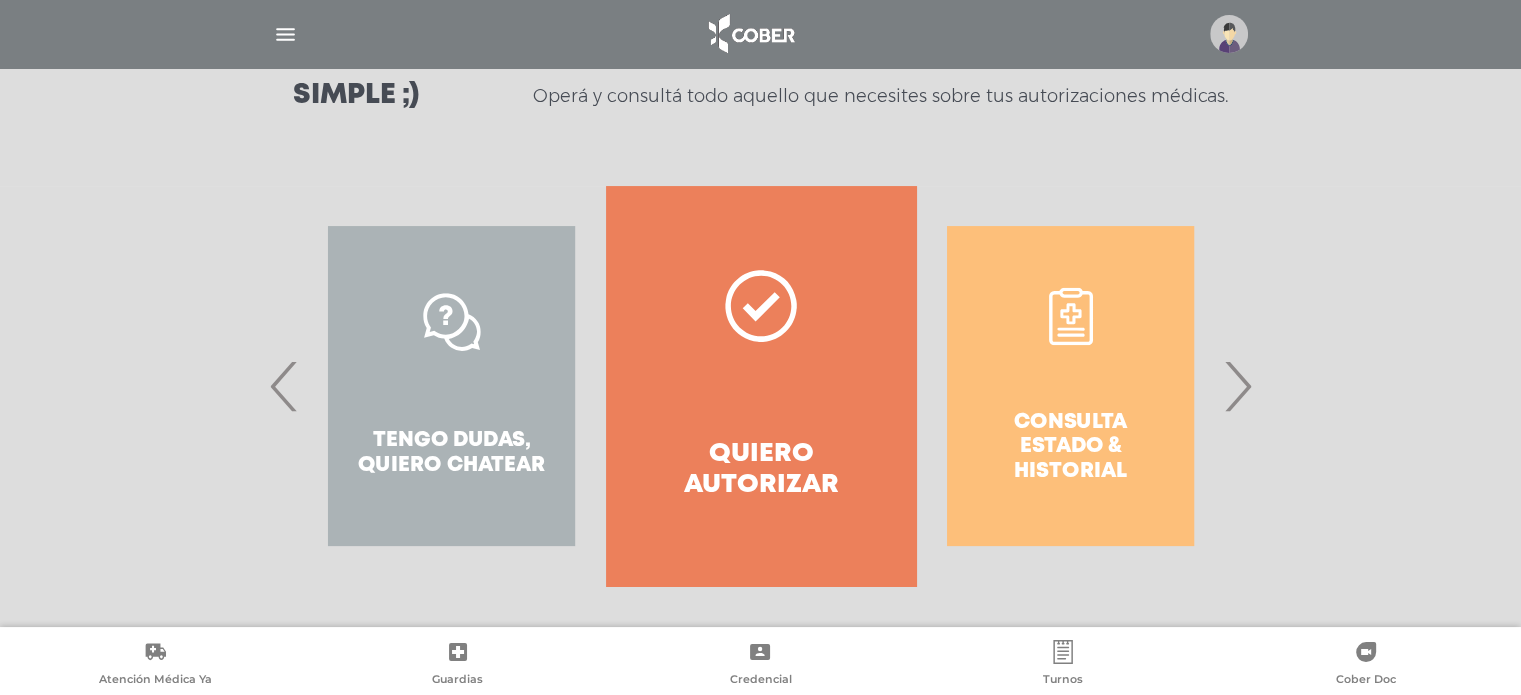 scroll, scrollTop: 308, scrollLeft: 0, axis: vertical 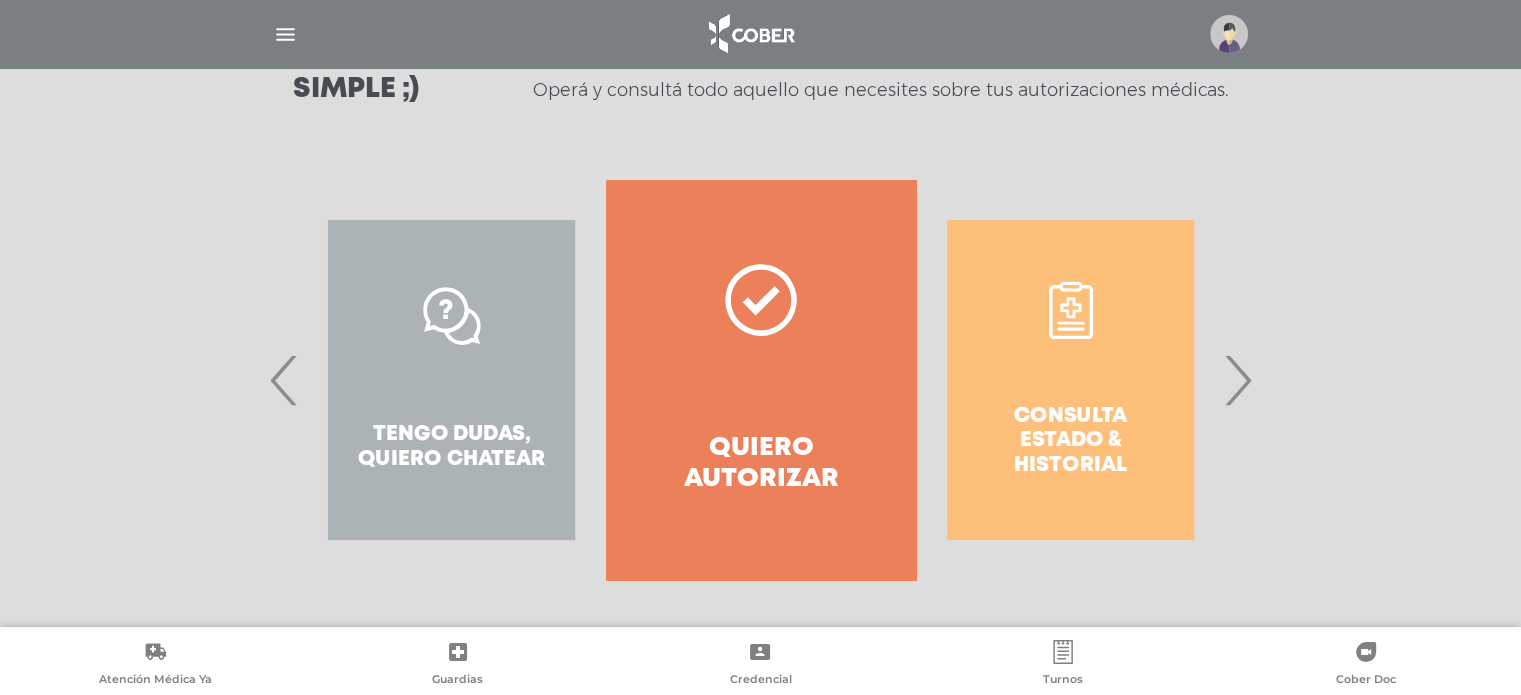 click on "›" at bounding box center (1237, 380) 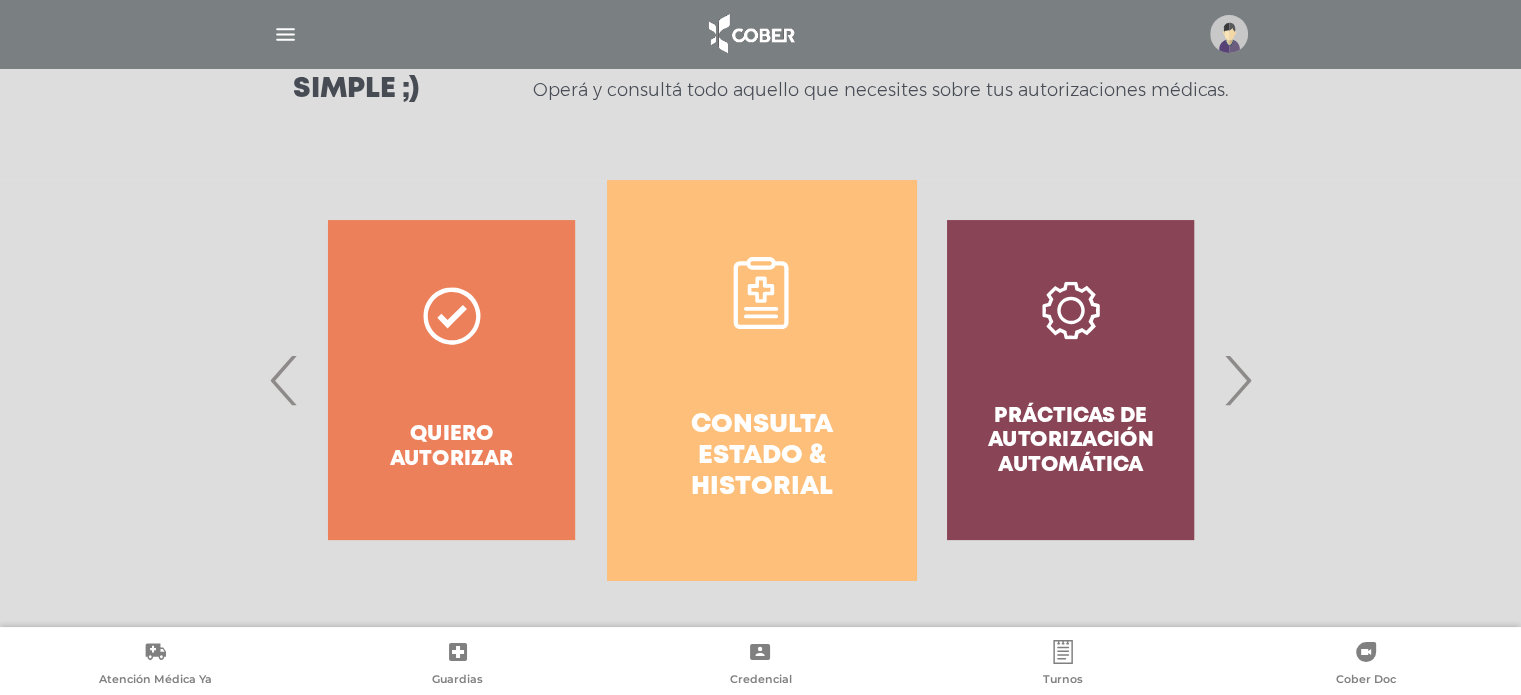 click on "Consulta estado & historial" at bounding box center (761, 457) 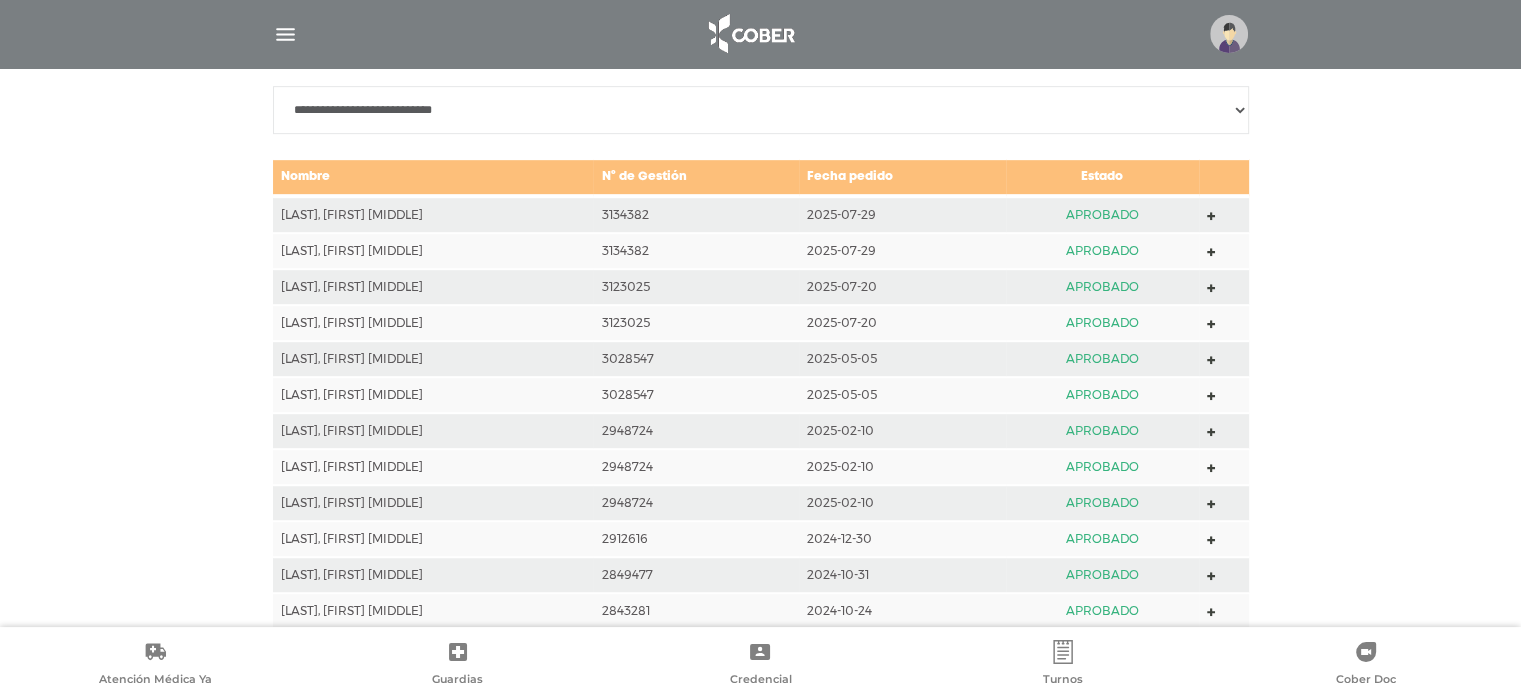 scroll, scrollTop: 388, scrollLeft: 0, axis: vertical 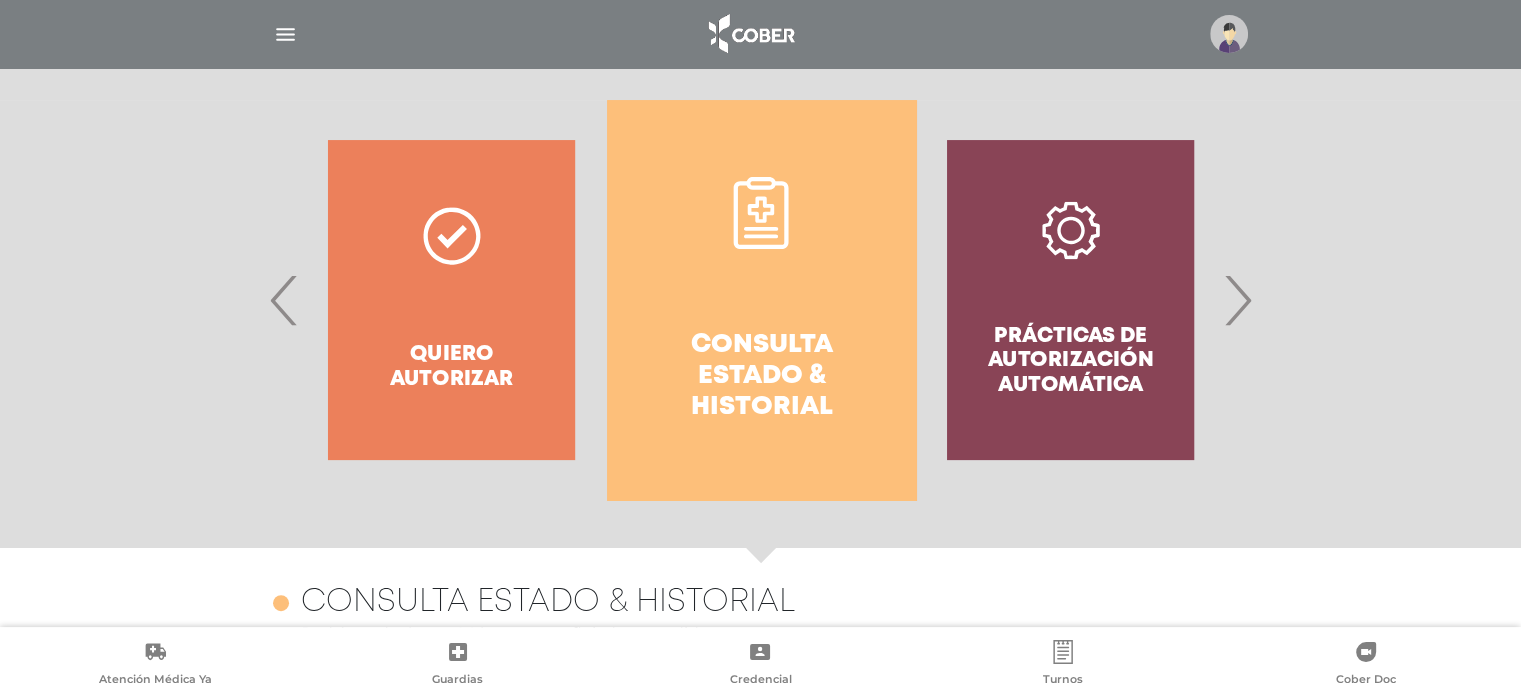 click on "‹" at bounding box center [284, 300] 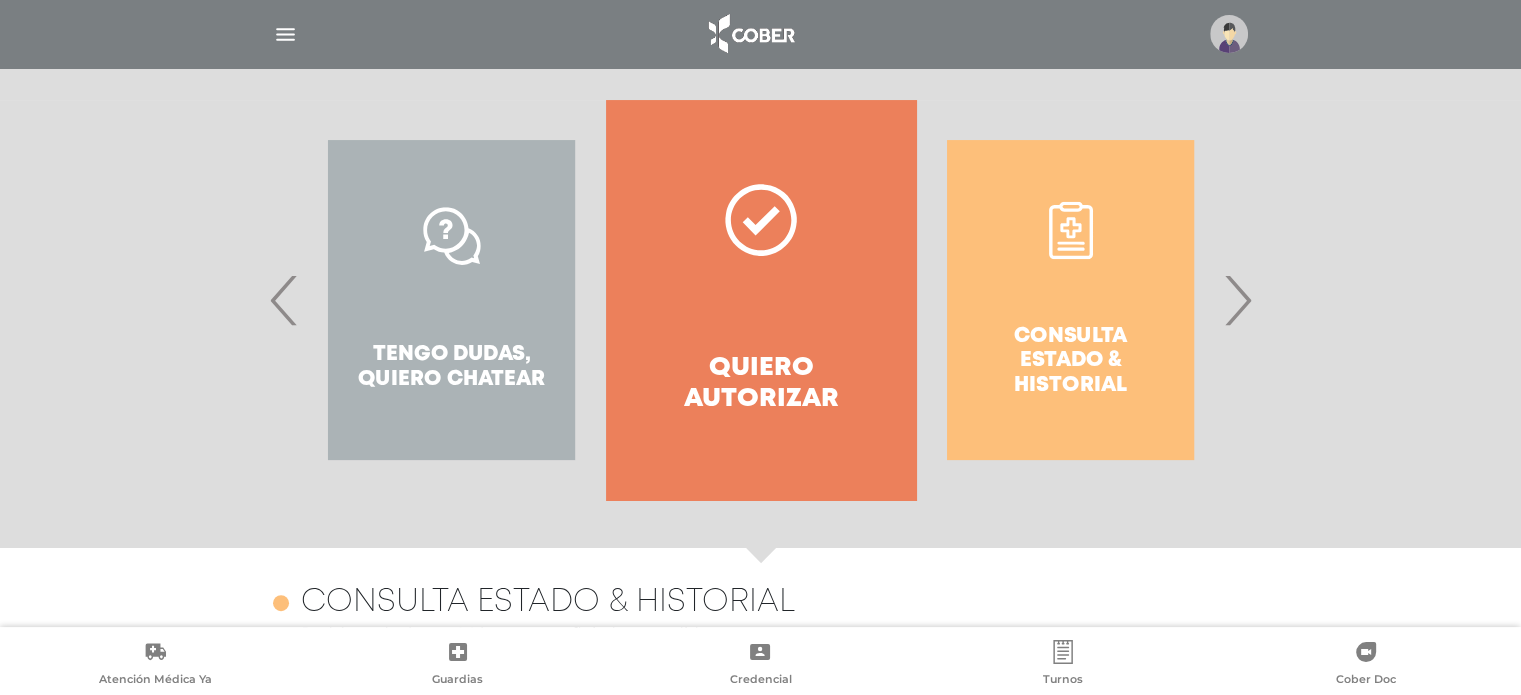 click on "‹" at bounding box center [284, 300] 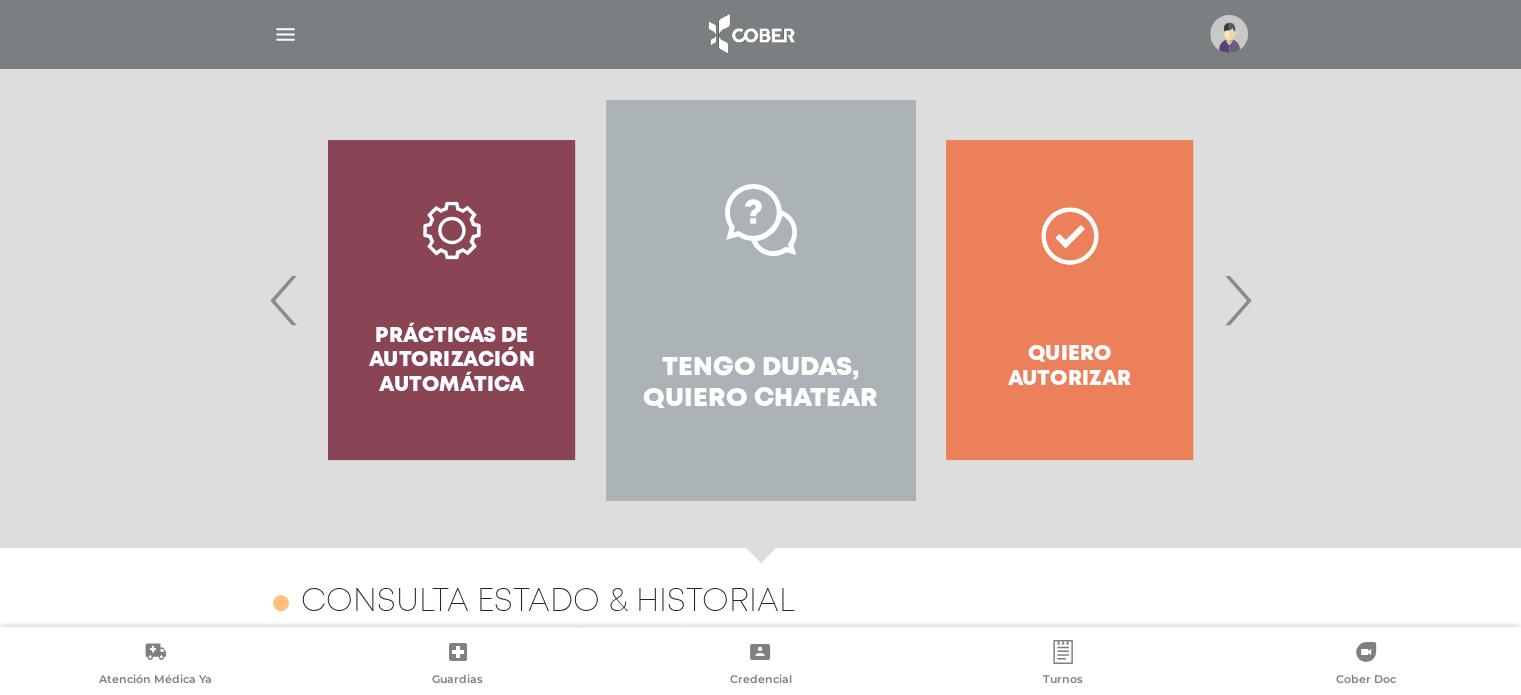 click on "Tengo dudas, quiero chatear" at bounding box center (760, 384) 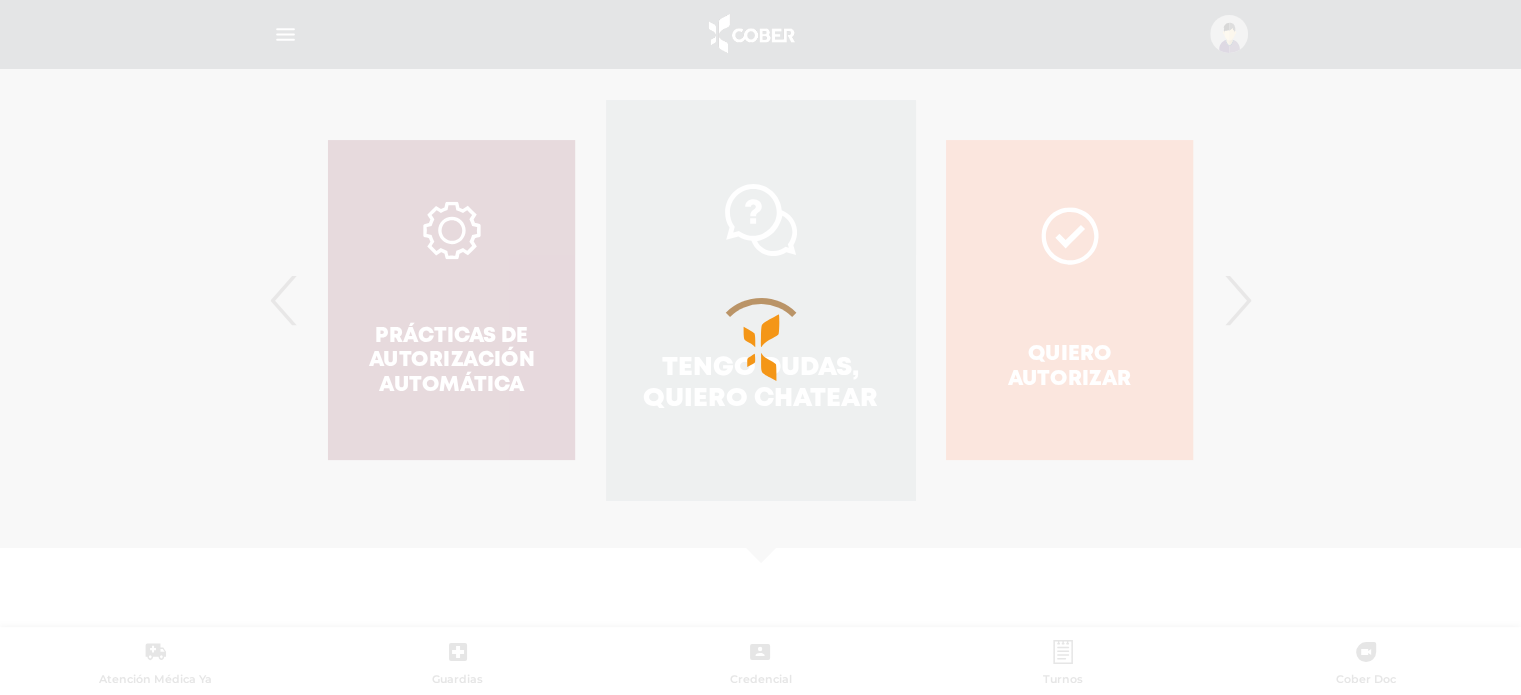 scroll, scrollTop: 552, scrollLeft: 0, axis: vertical 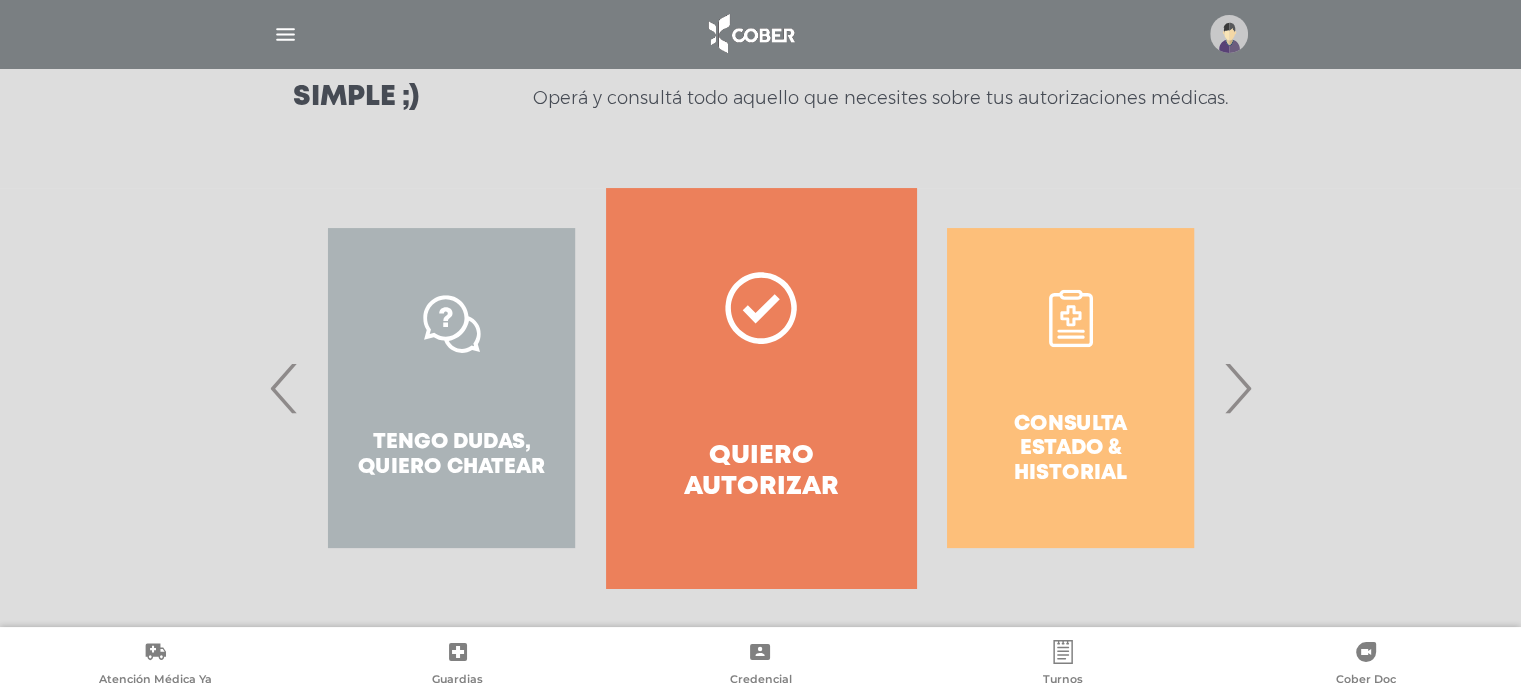 click on "‹" at bounding box center (284, 388) 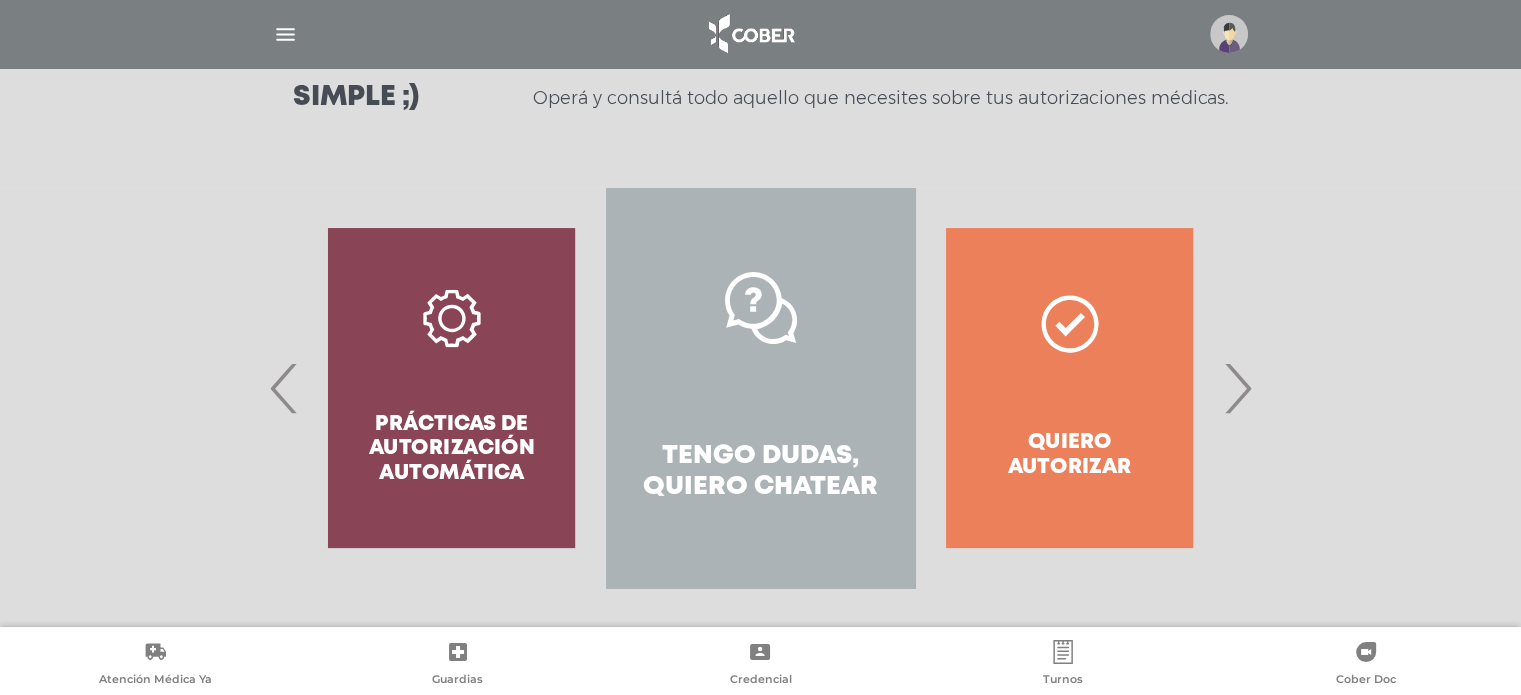 click on "‹" at bounding box center [284, 388] 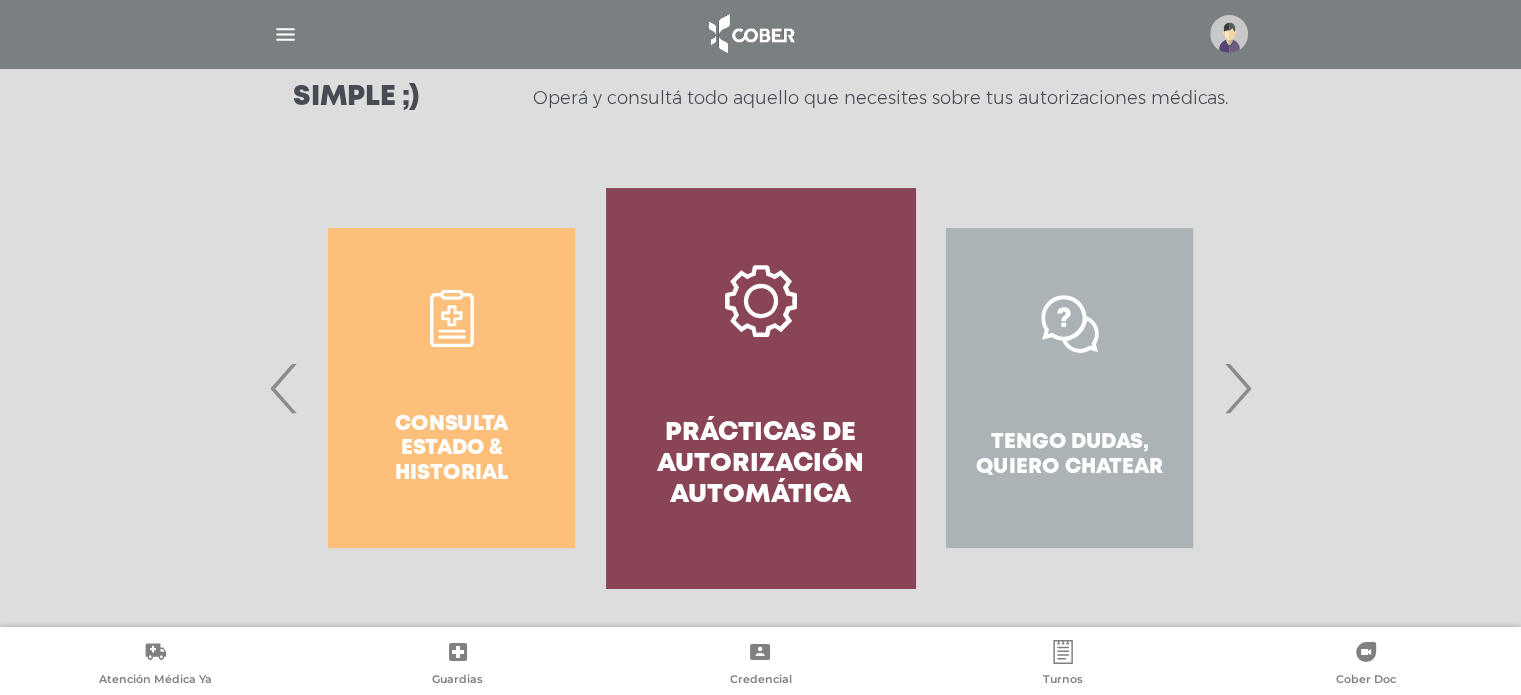 click on "‹" at bounding box center (284, 388) 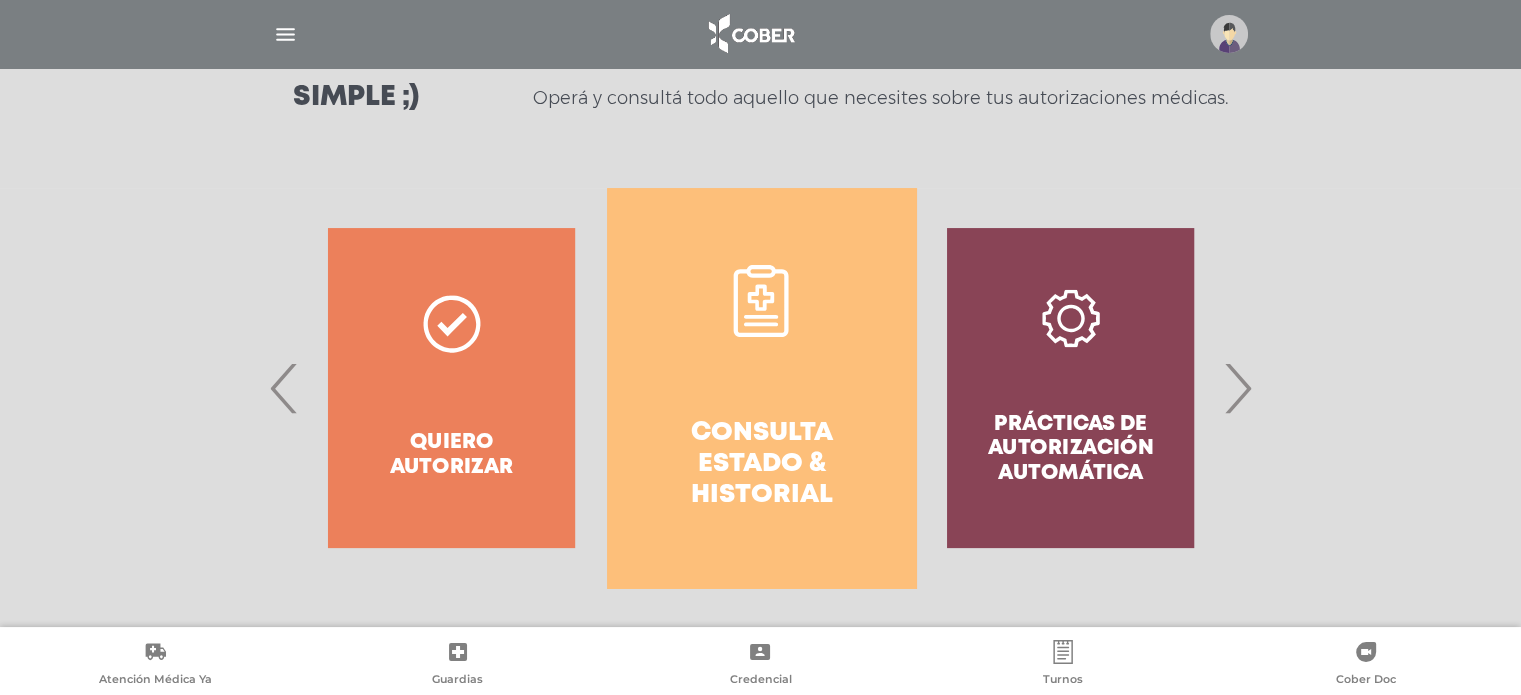 click on "‹" at bounding box center [284, 388] 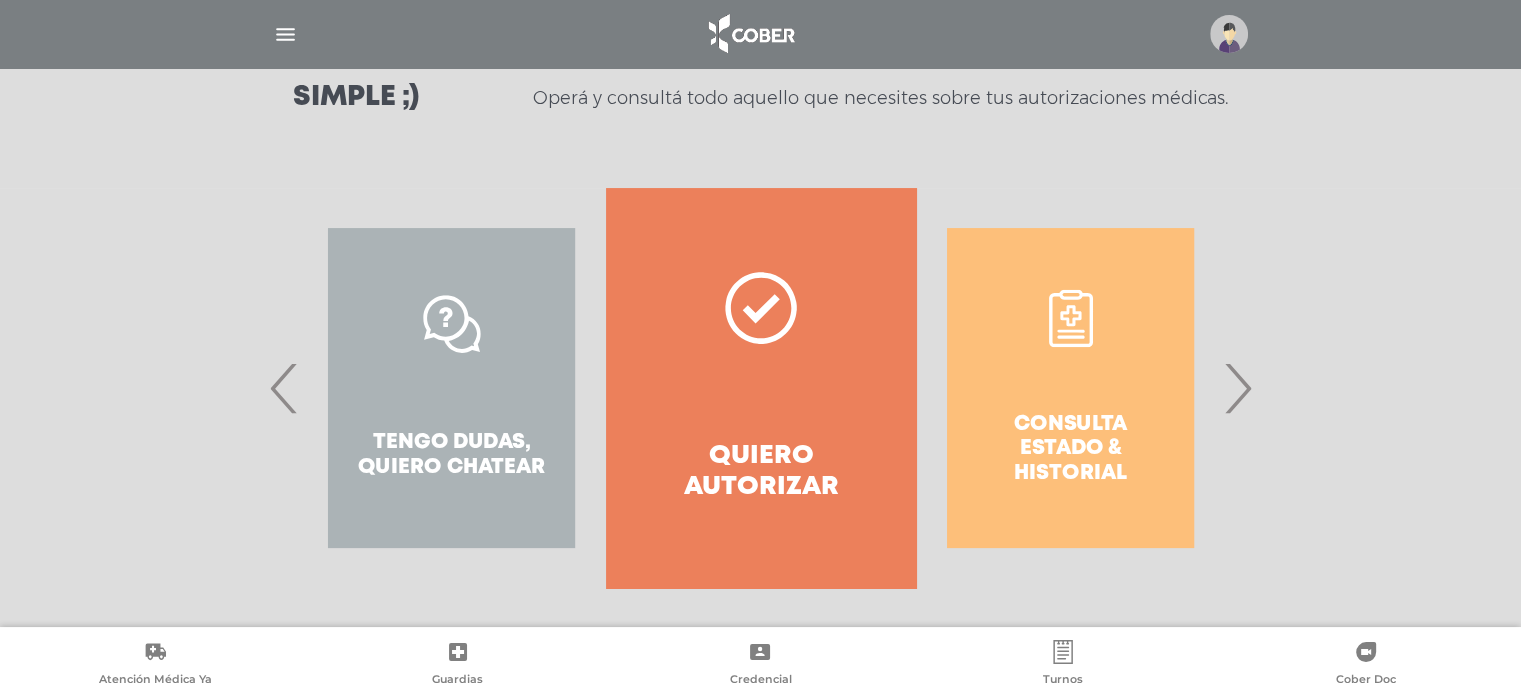 click on "‹" at bounding box center (284, 388) 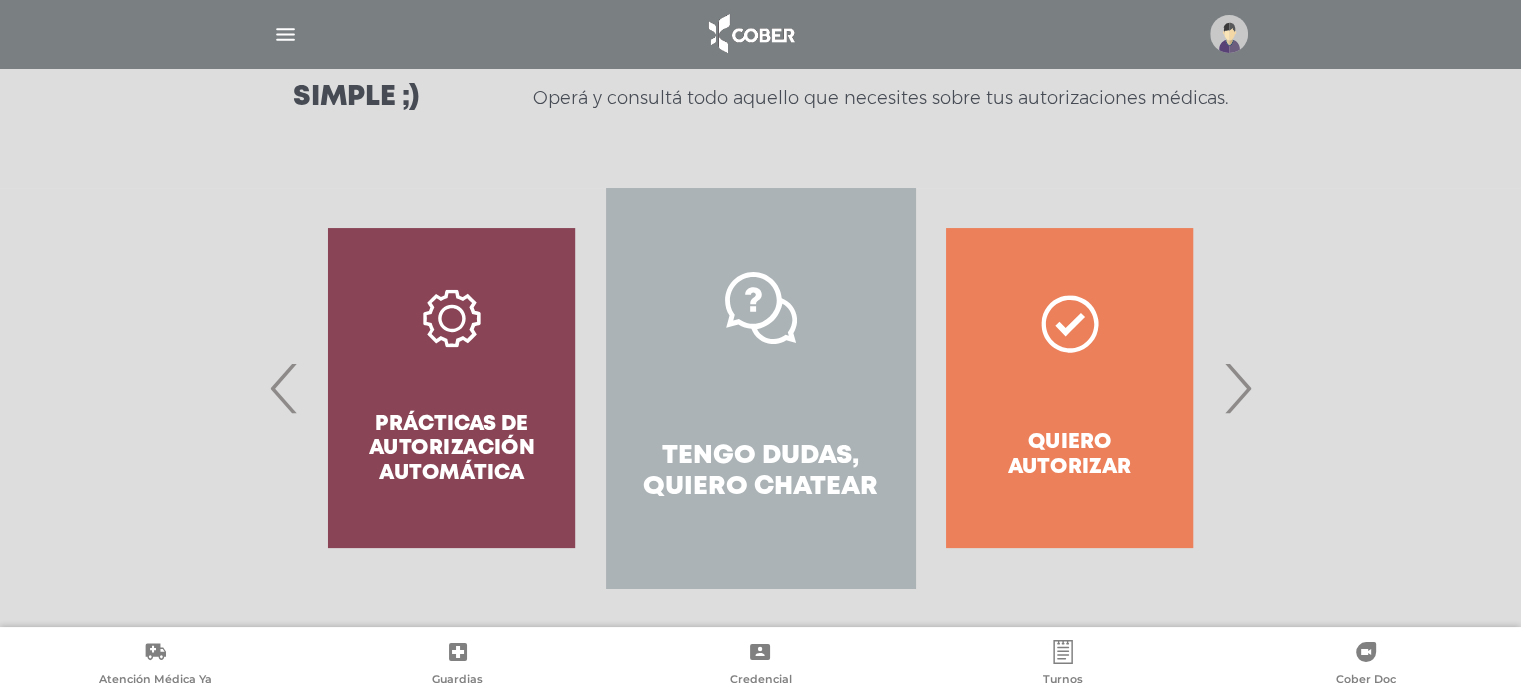 click at bounding box center [1229, 34] 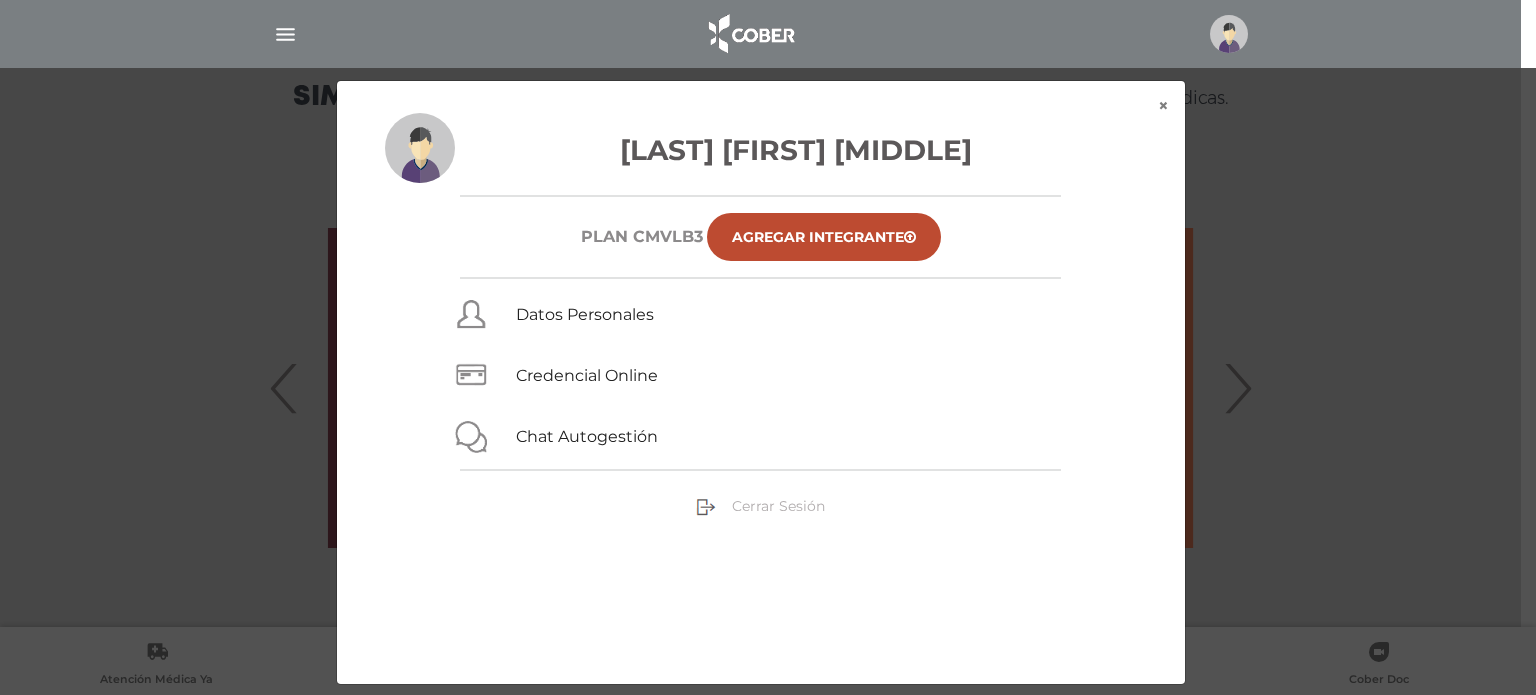 click on "Cerrar Sesión" at bounding box center [778, 506] 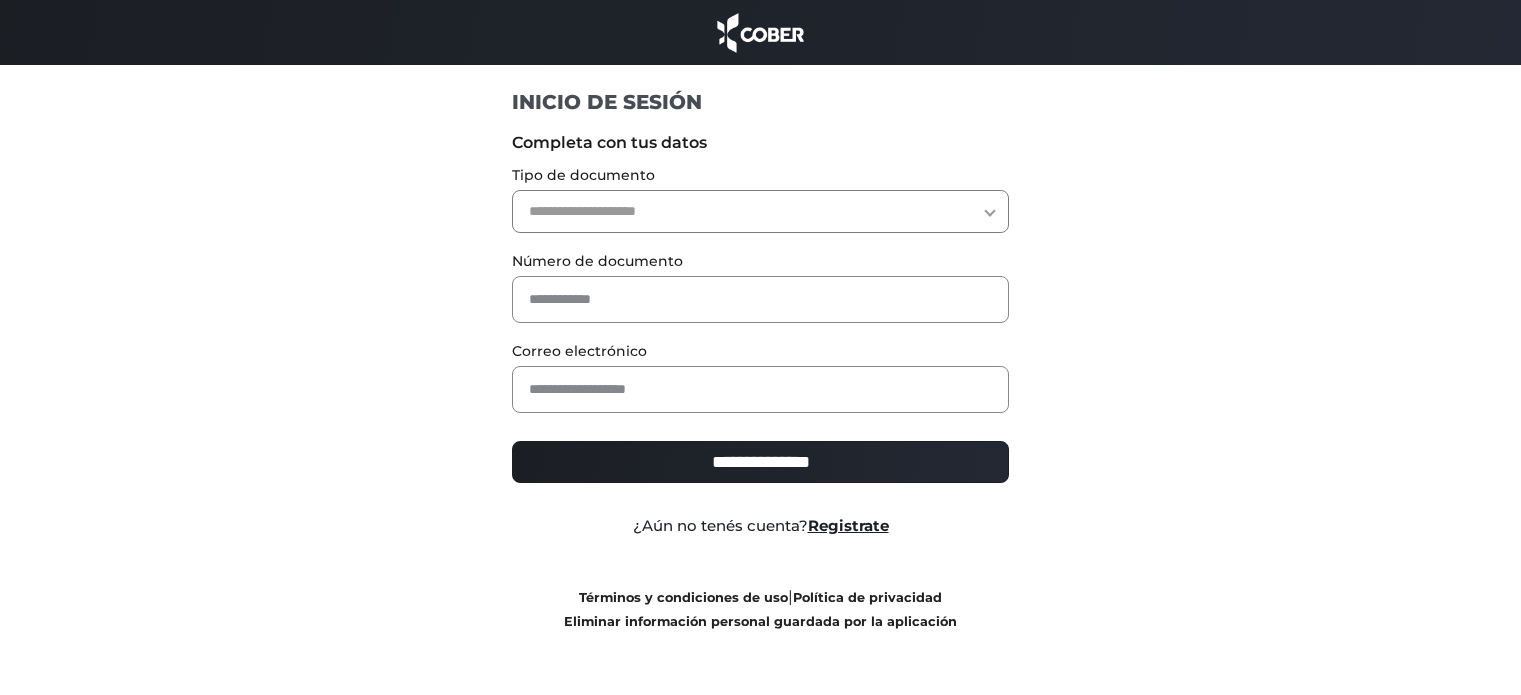 scroll, scrollTop: 0, scrollLeft: 0, axis: both 